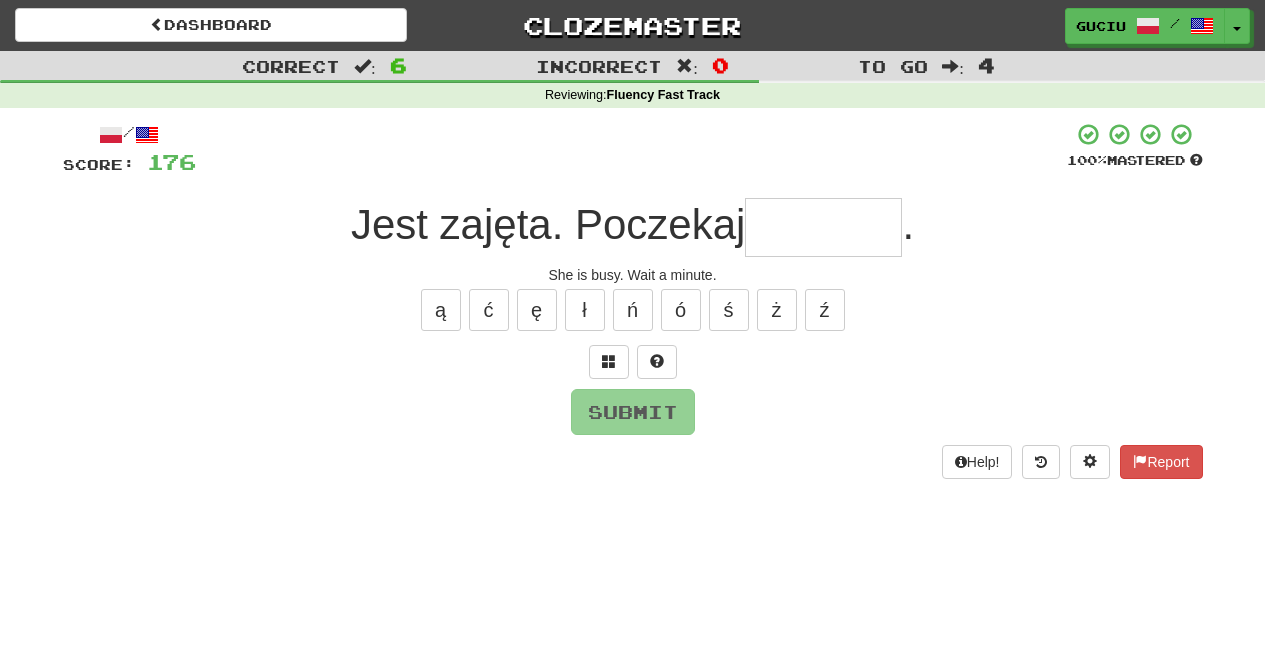 scroll, scrollTop: 0, scrollLeft: 0, axis: both 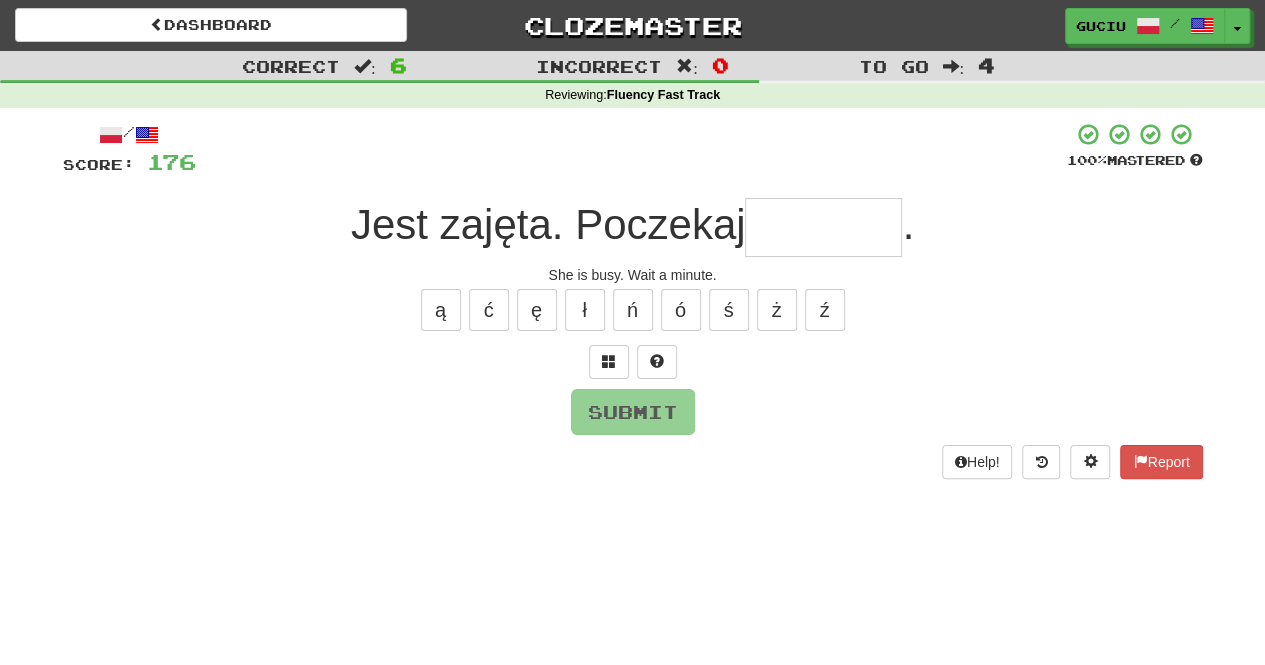 click at bounding box center [823, 227] 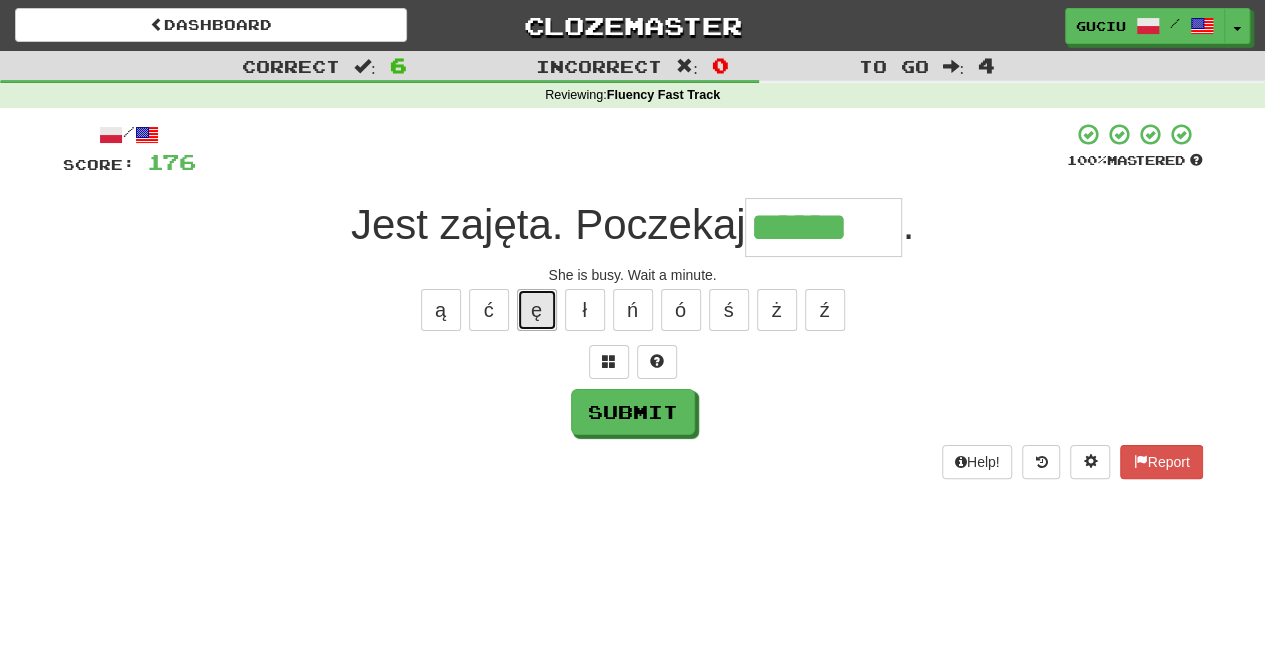 click on "ę" at bounding box center (537, 310) 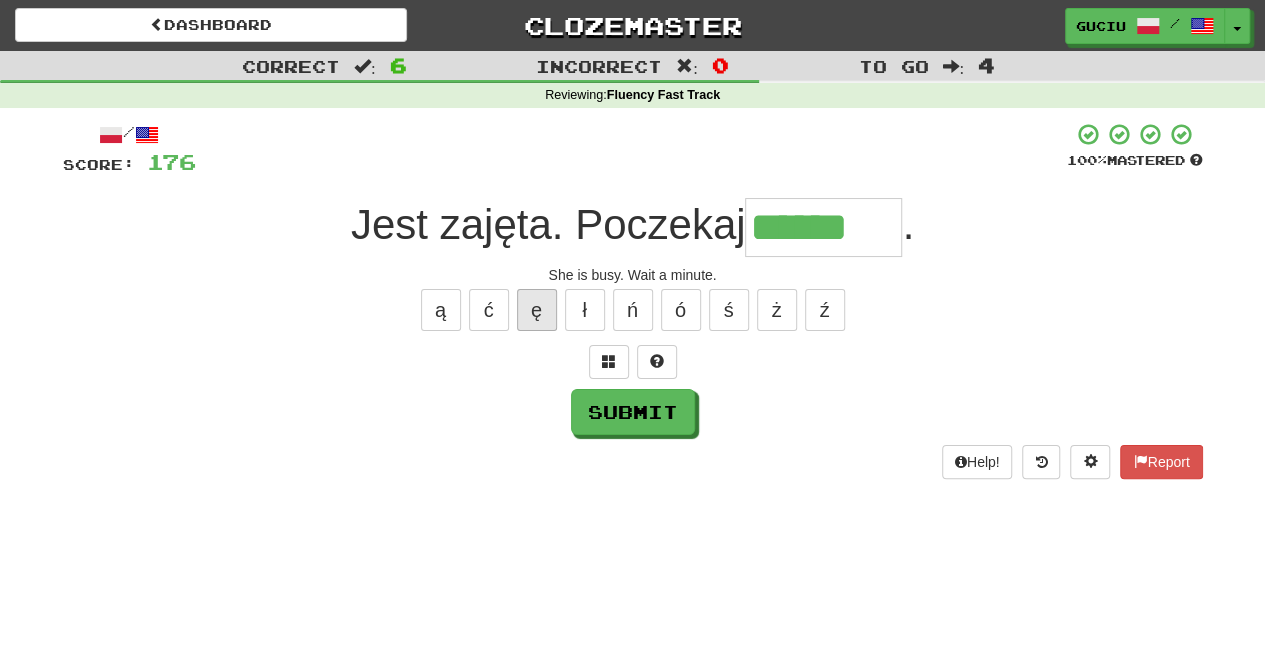 type on "*******" 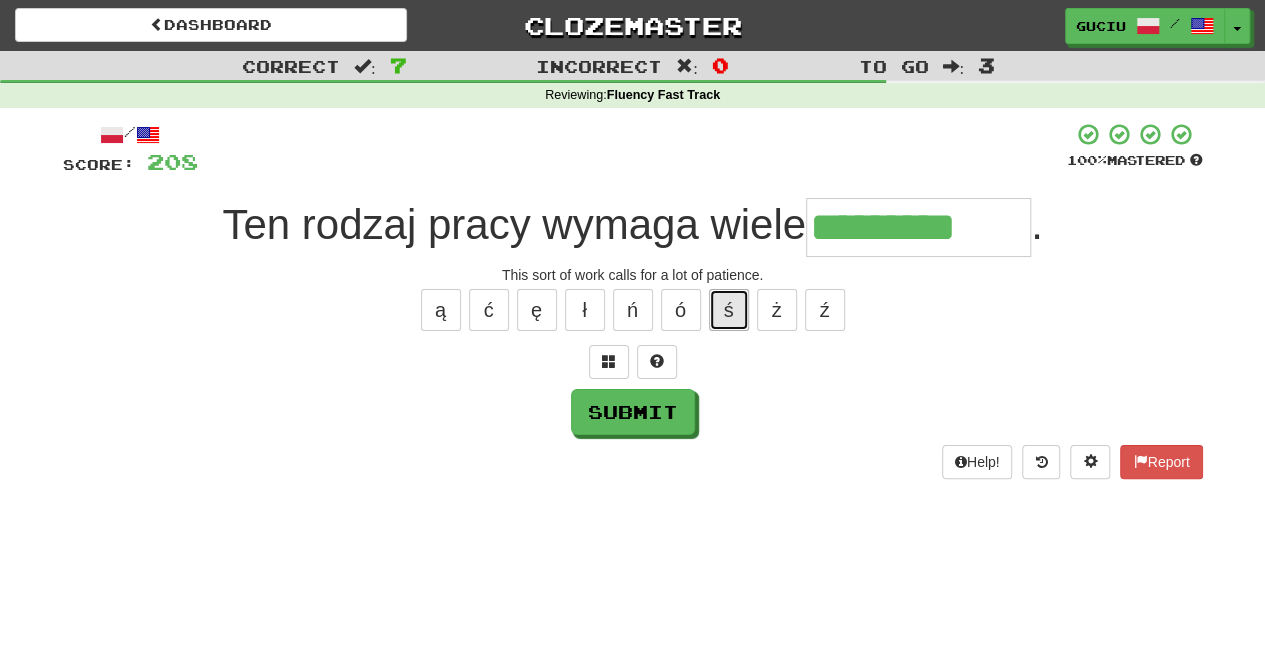click on "ś" at bounding box center [729, 310] 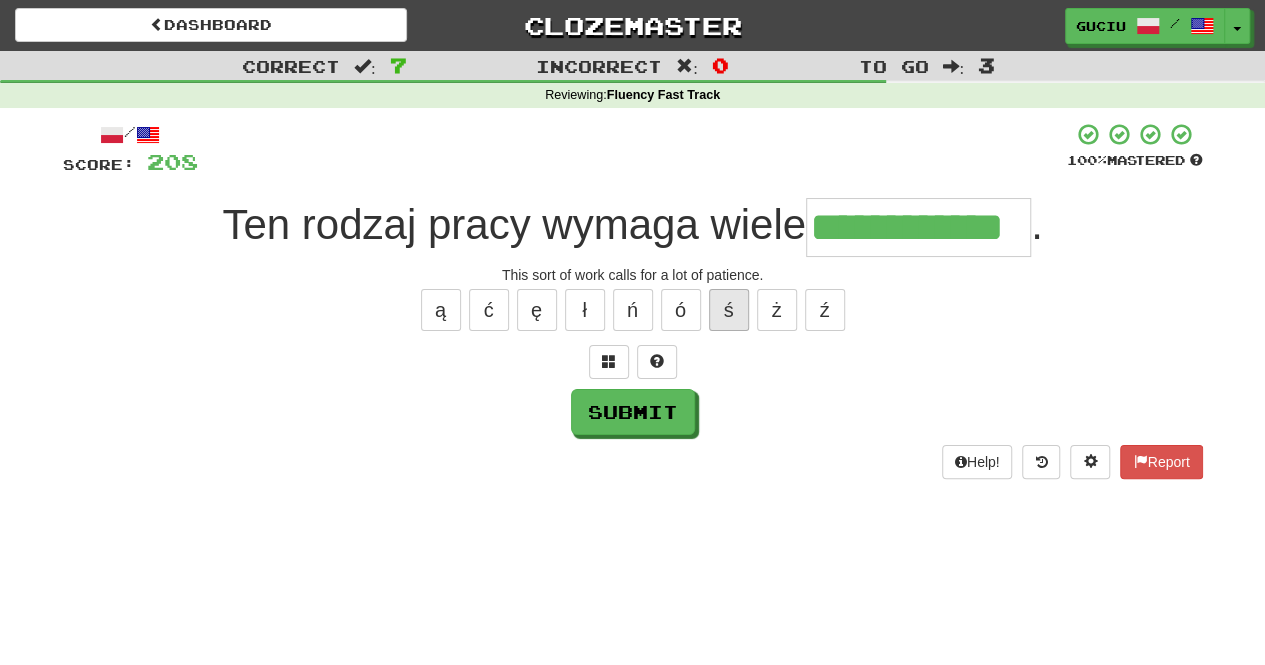 type on "**********" 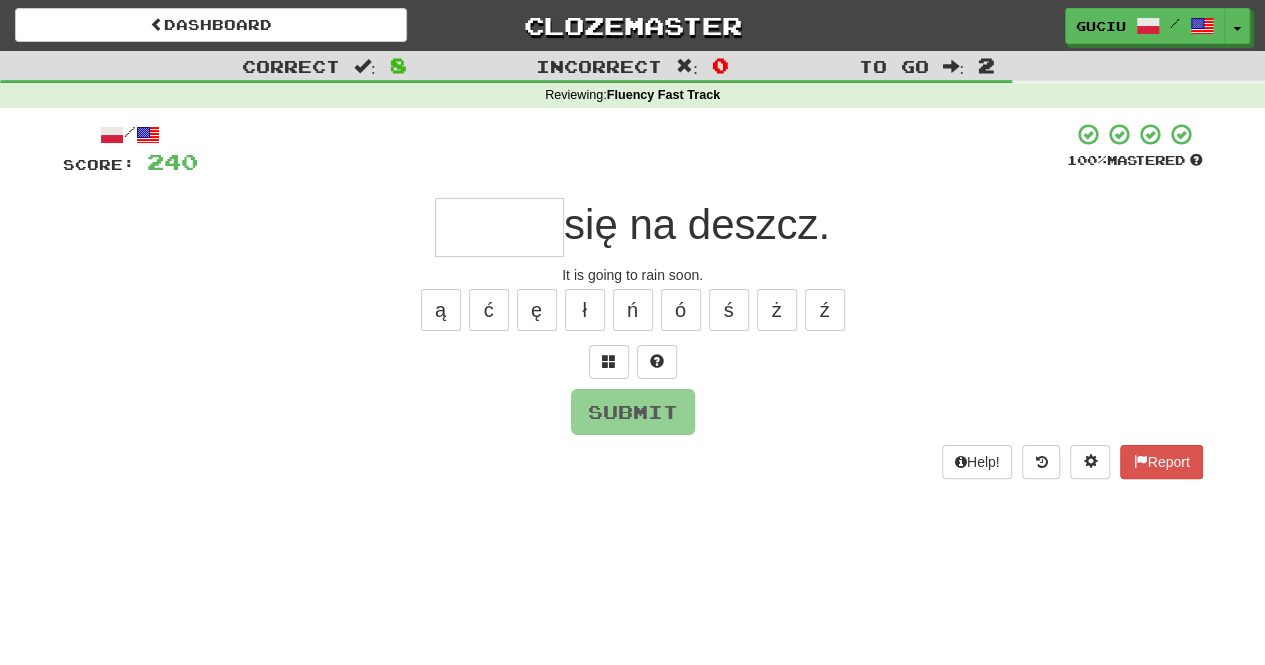 type on "*" 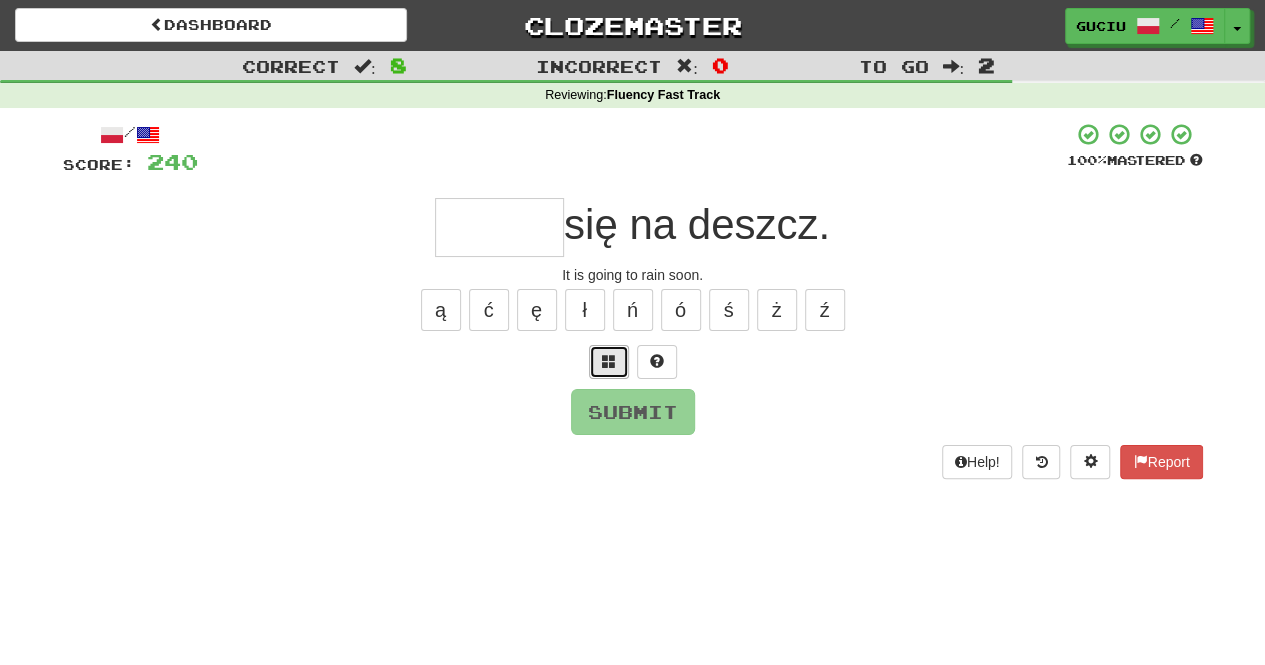 click at bounding box center (609, 362) 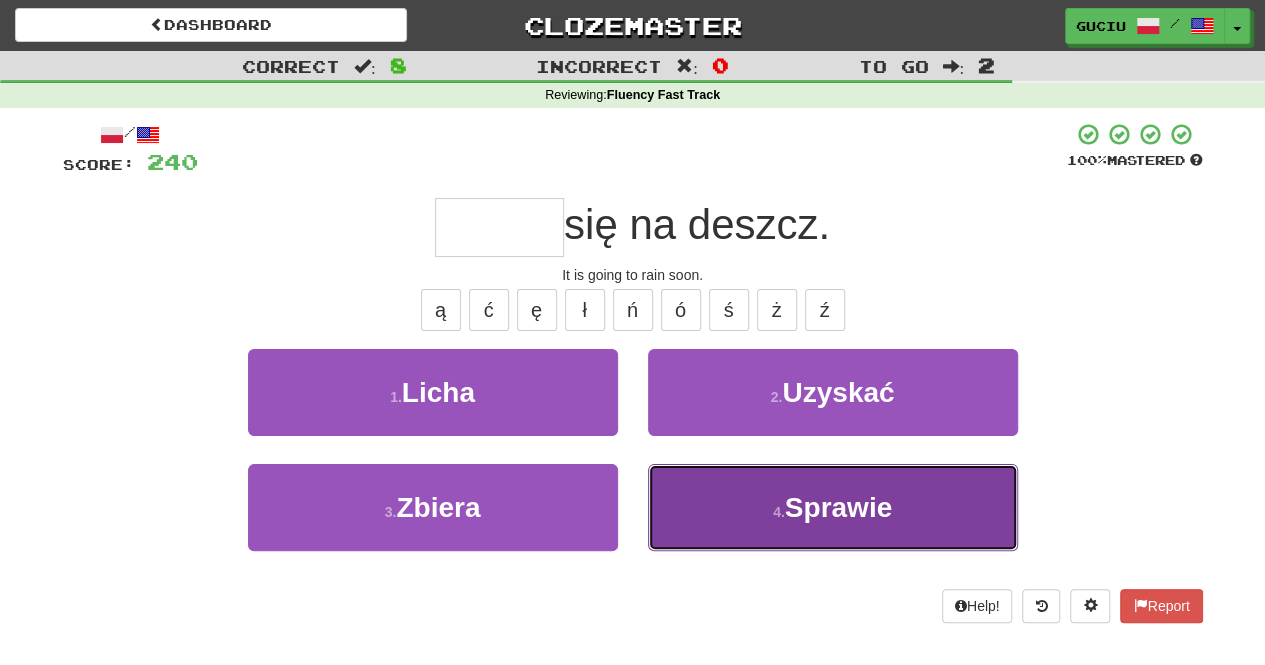 click on "Sprawie" at bounding box center (838, 507) 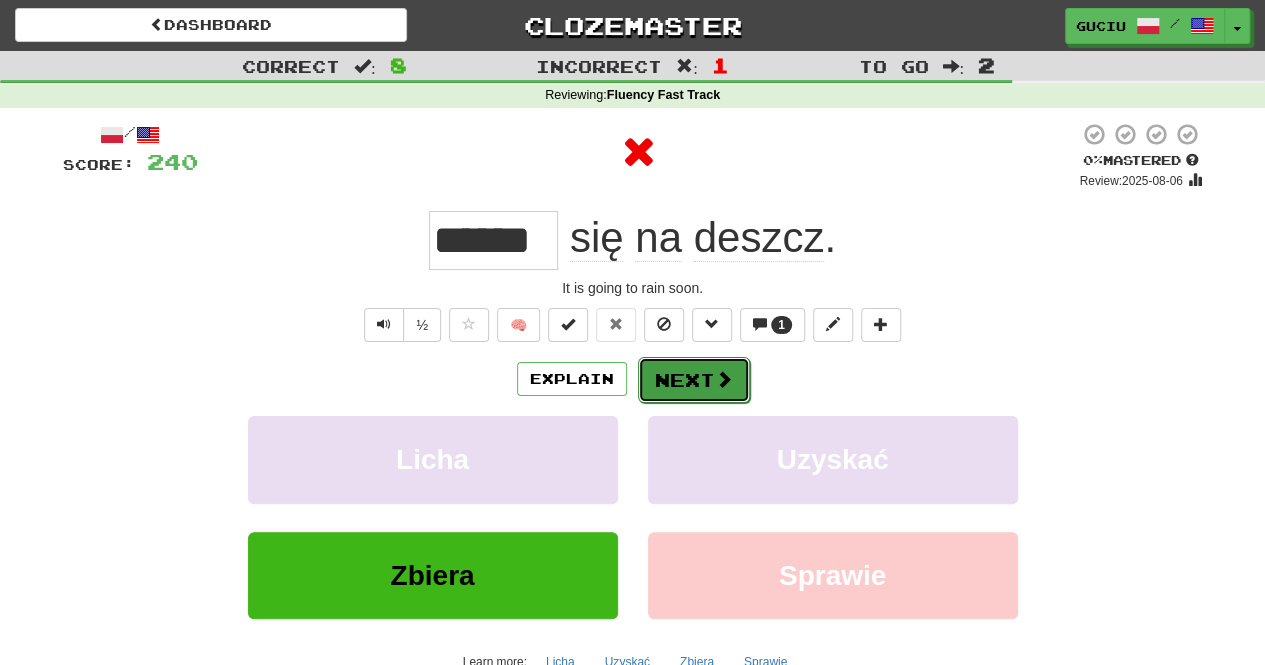 click on "Next" at bounding box center (694, 380) 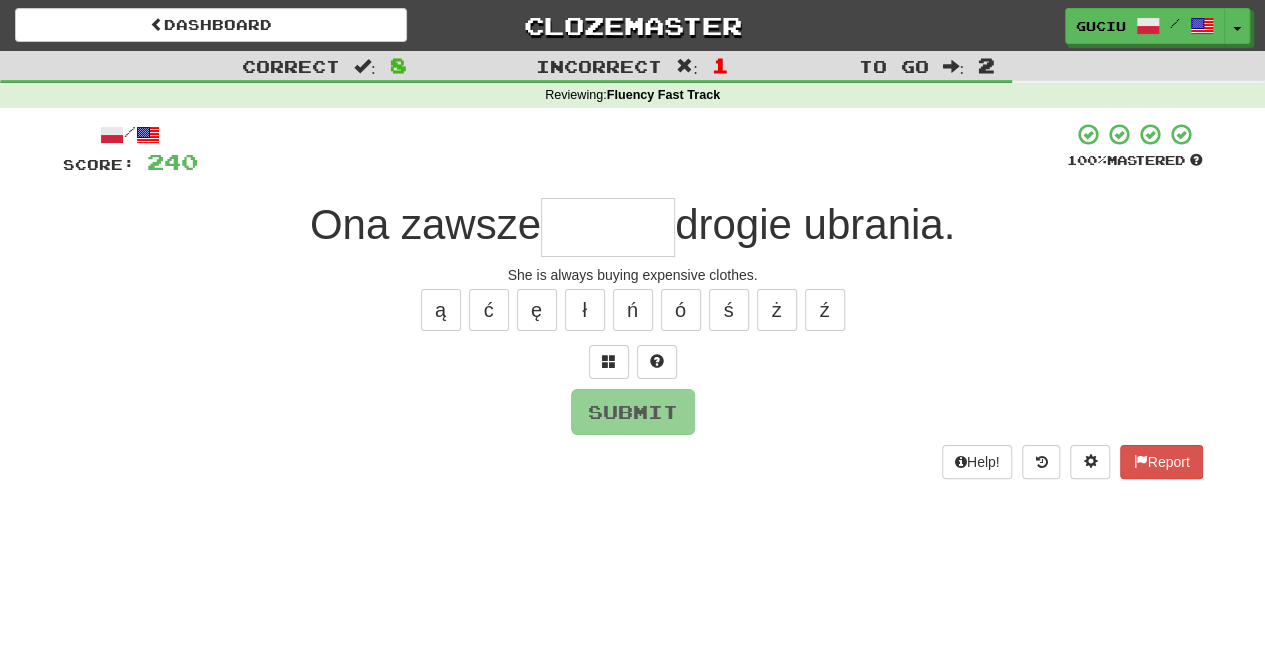 click at bounding box center (608, 227) 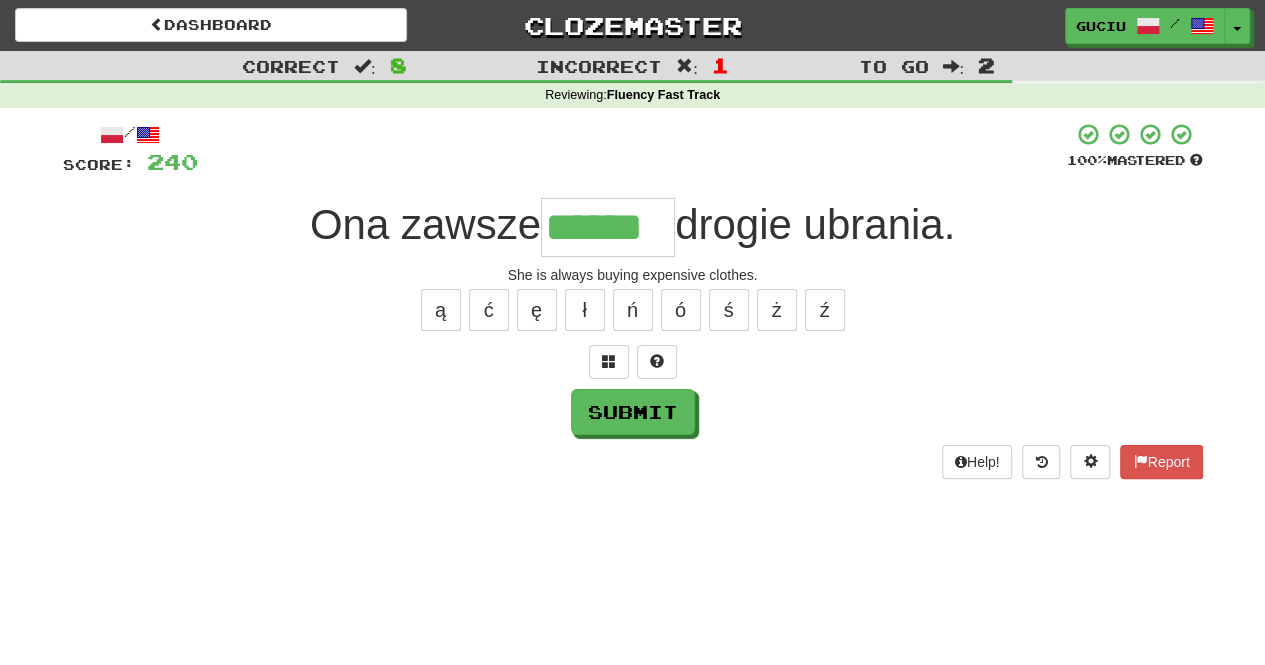 type on "******" 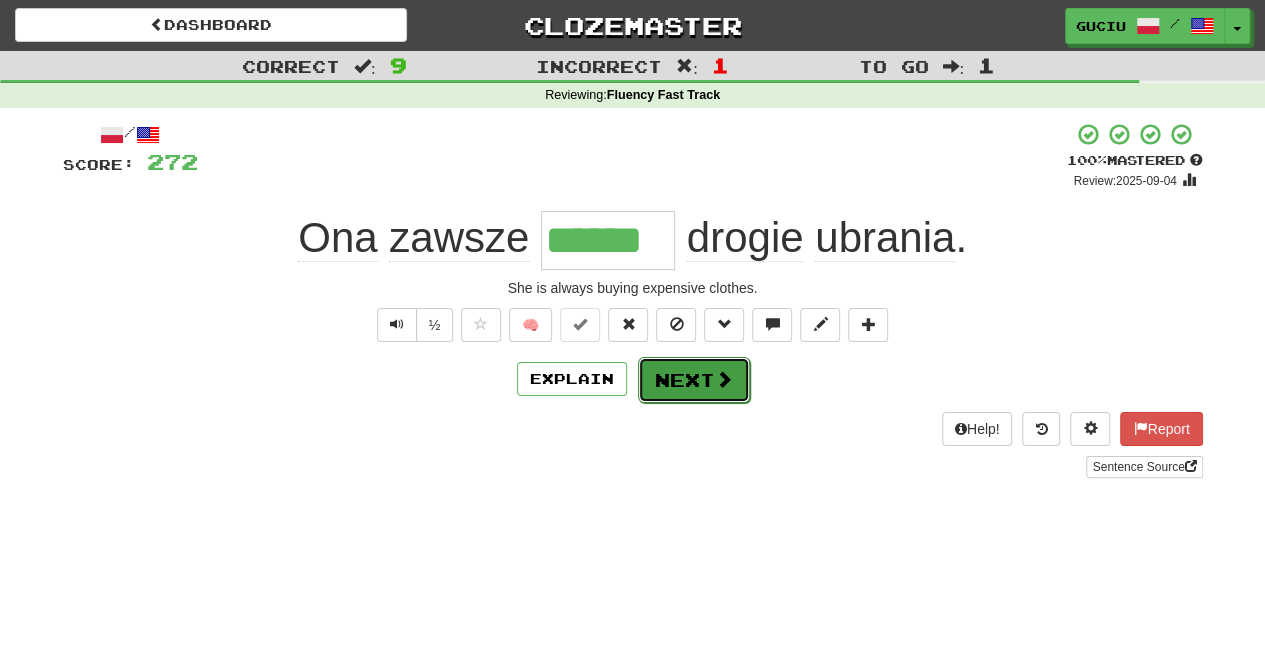 click on "Next" at bounding box center (694, 380) 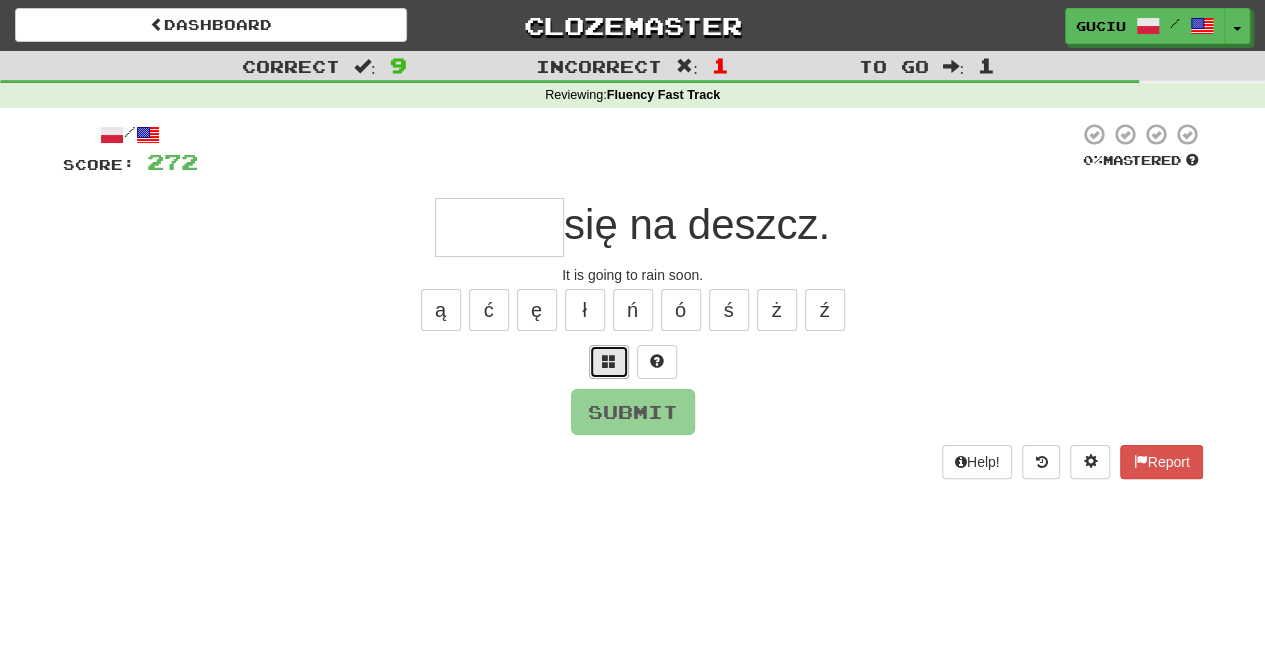 click at bounding box center [609, 361] 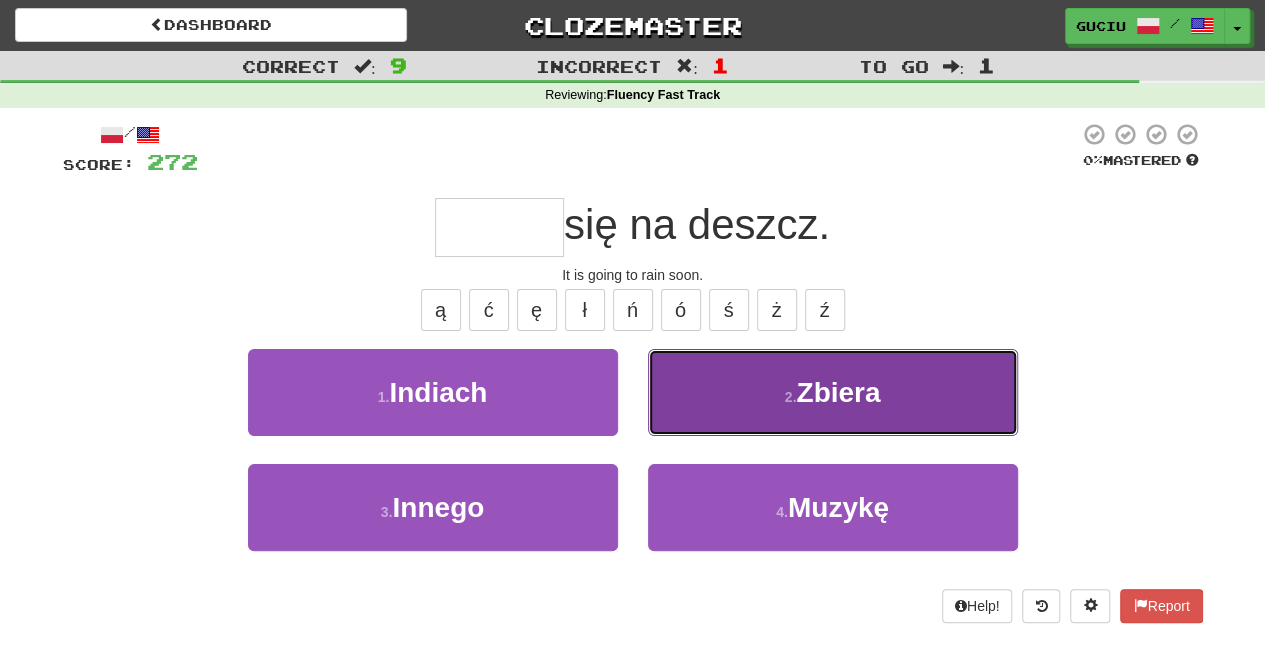 click on "2 .  Zbiera" at bounding box center [833, 392] 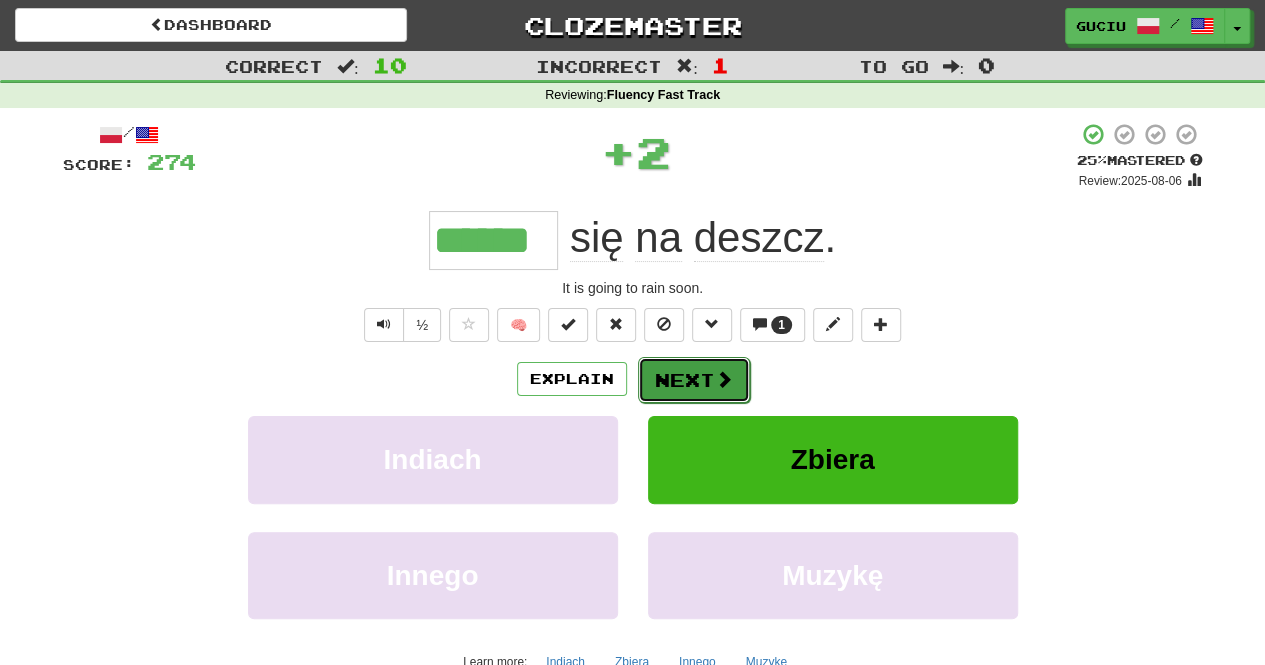 click on "Next" at bounding box center [694, 380] 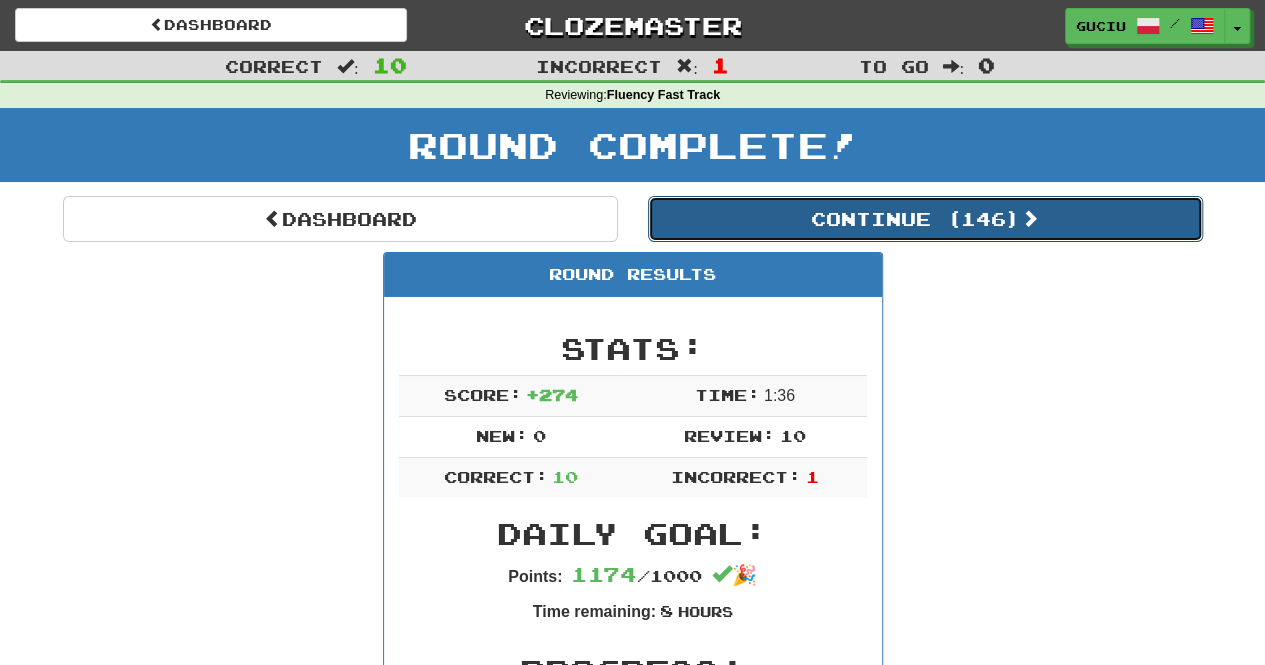 click on "Continue ( 146 )" at bounding box center (925, 219) 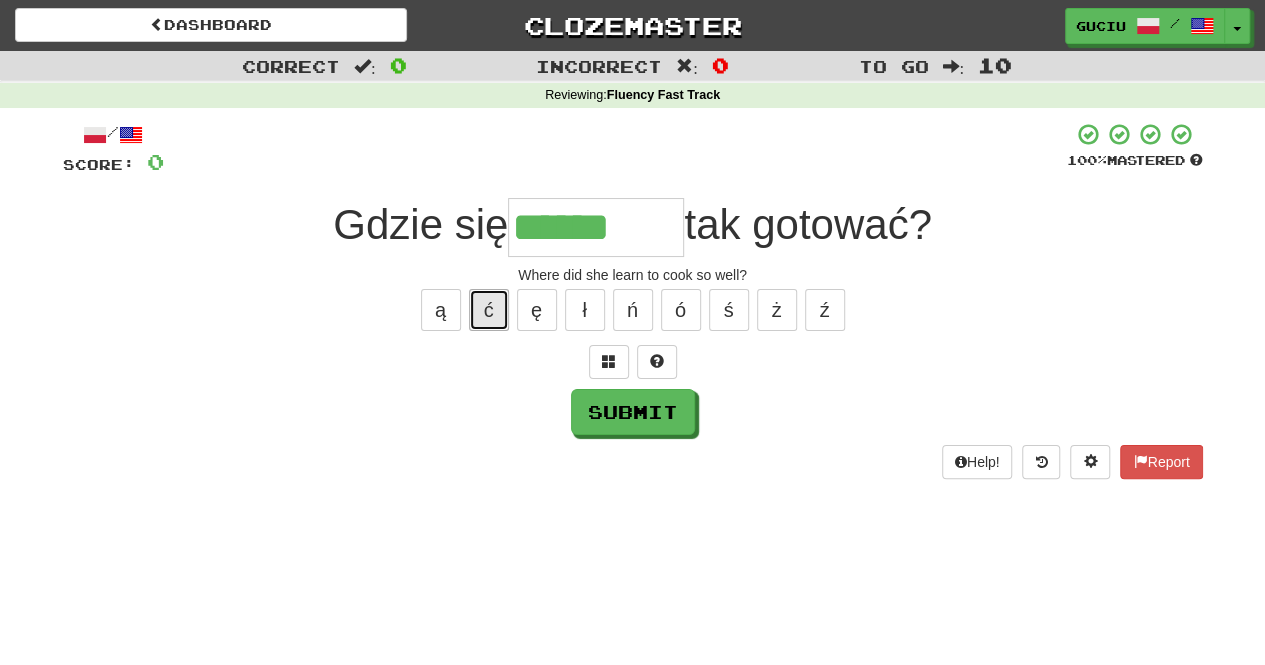 click on "ć" at bounding box center (489, 310) 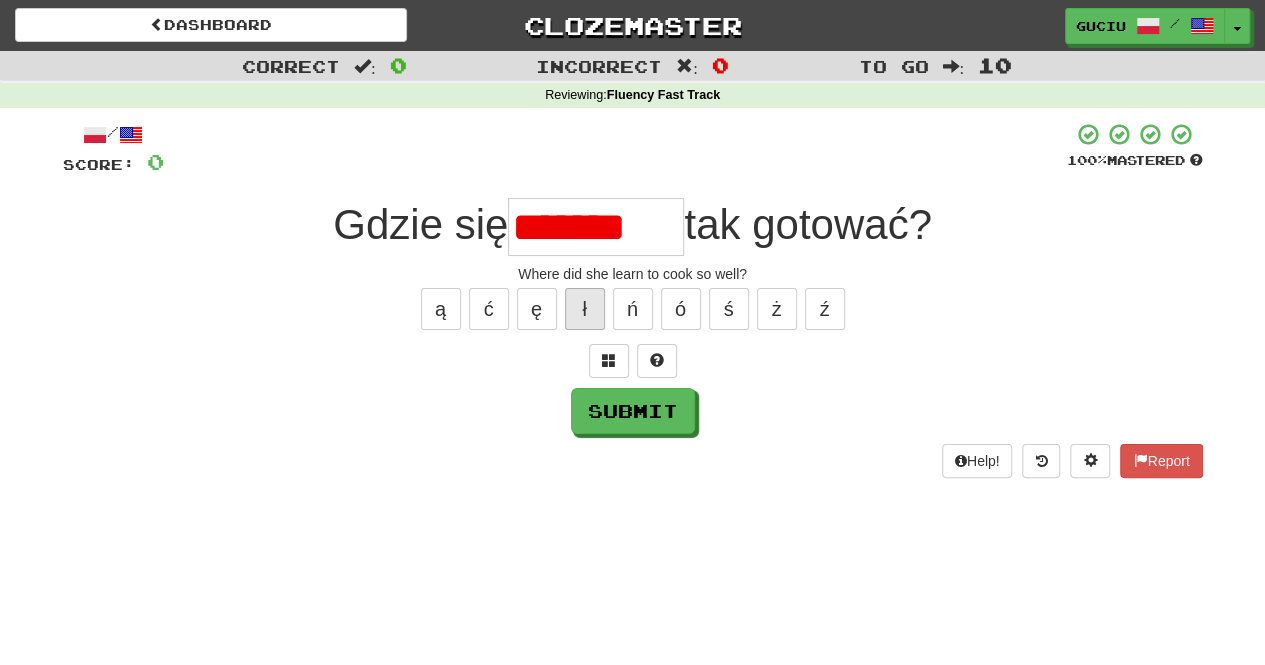 scroll, scrollTop: 0, scrollLeft: 0, axis: both 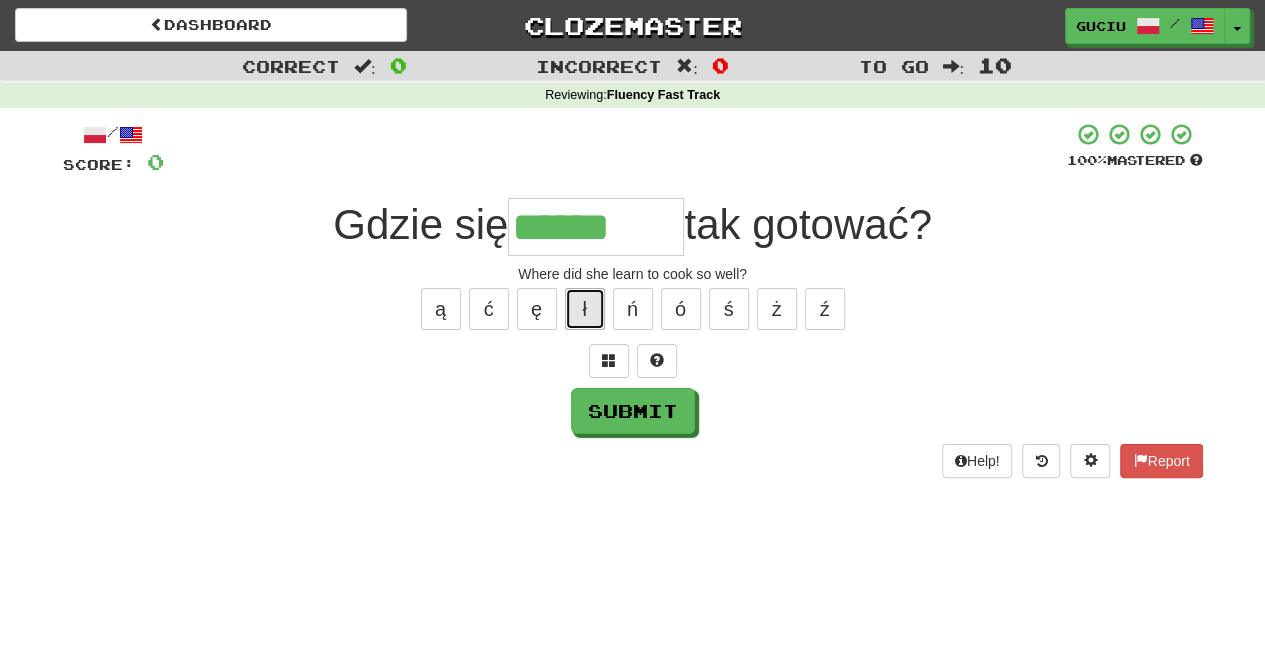 click on "ł" at bounding box center [585, 309] 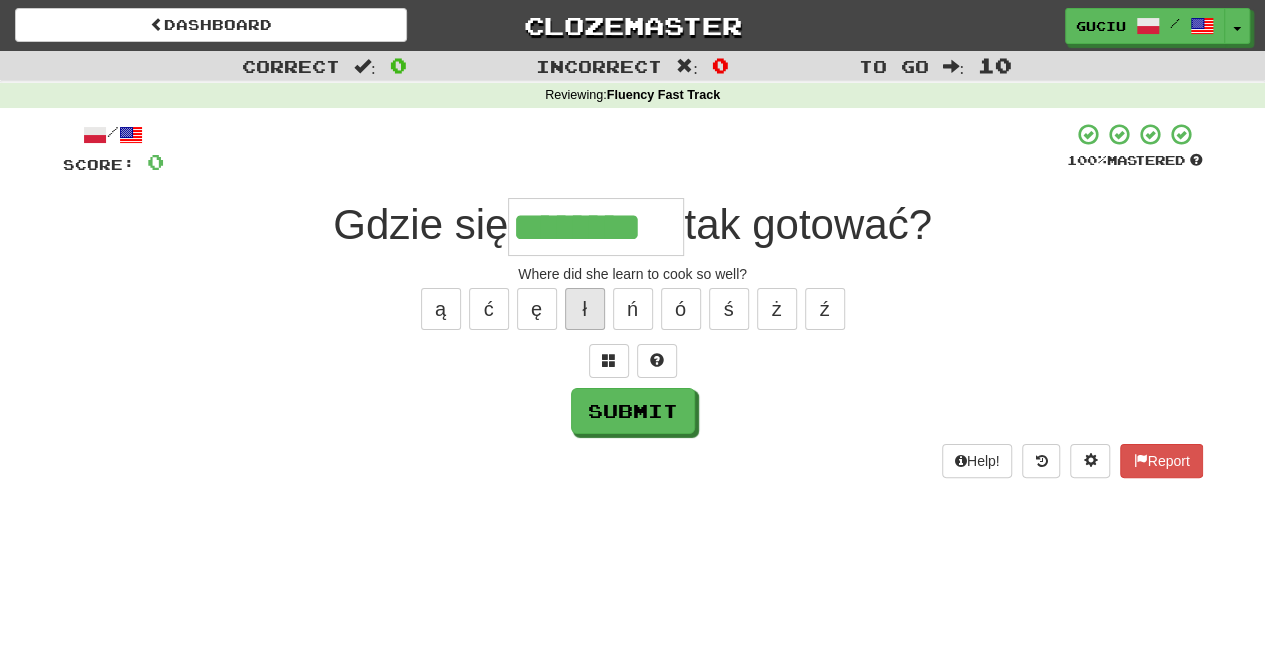 type on "********" 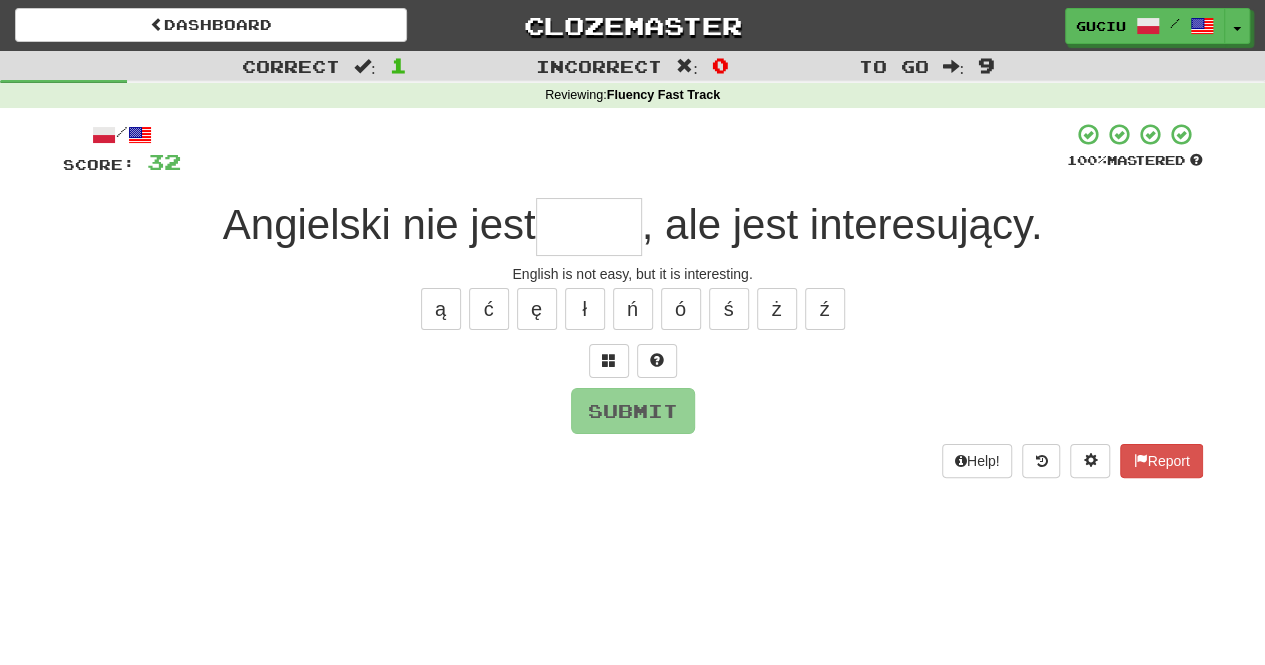 click at bounding box center (589, 227) 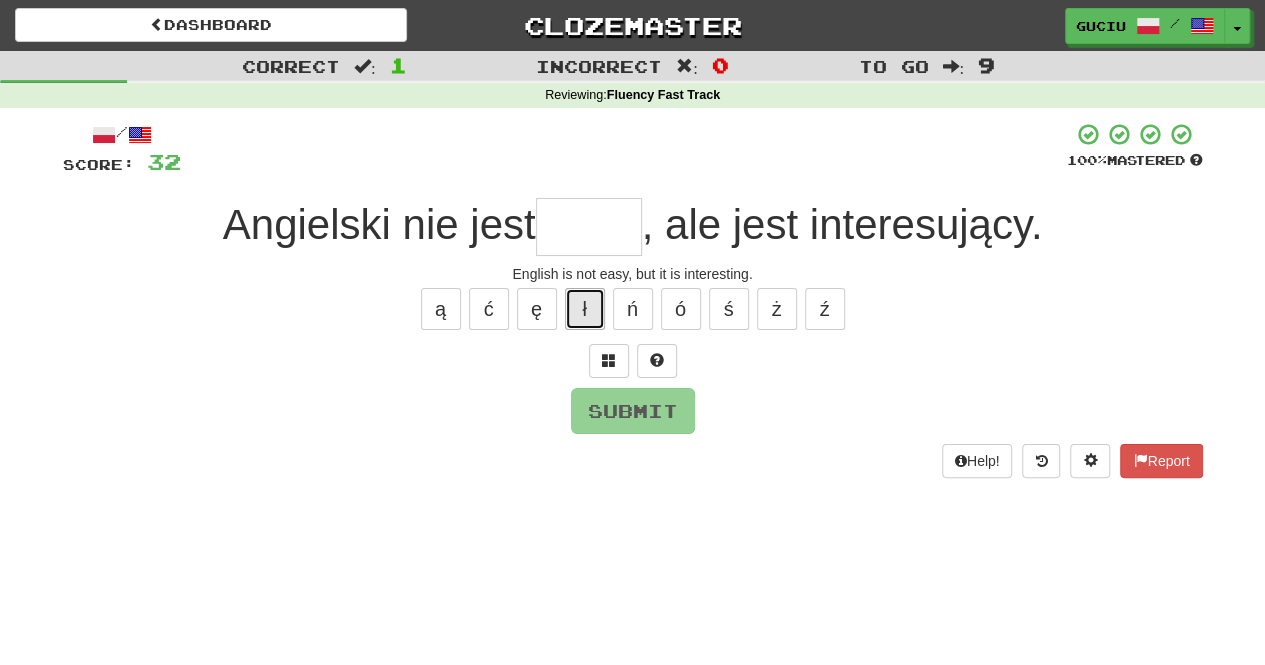 click on "ł" at bounding box center [585, 309] 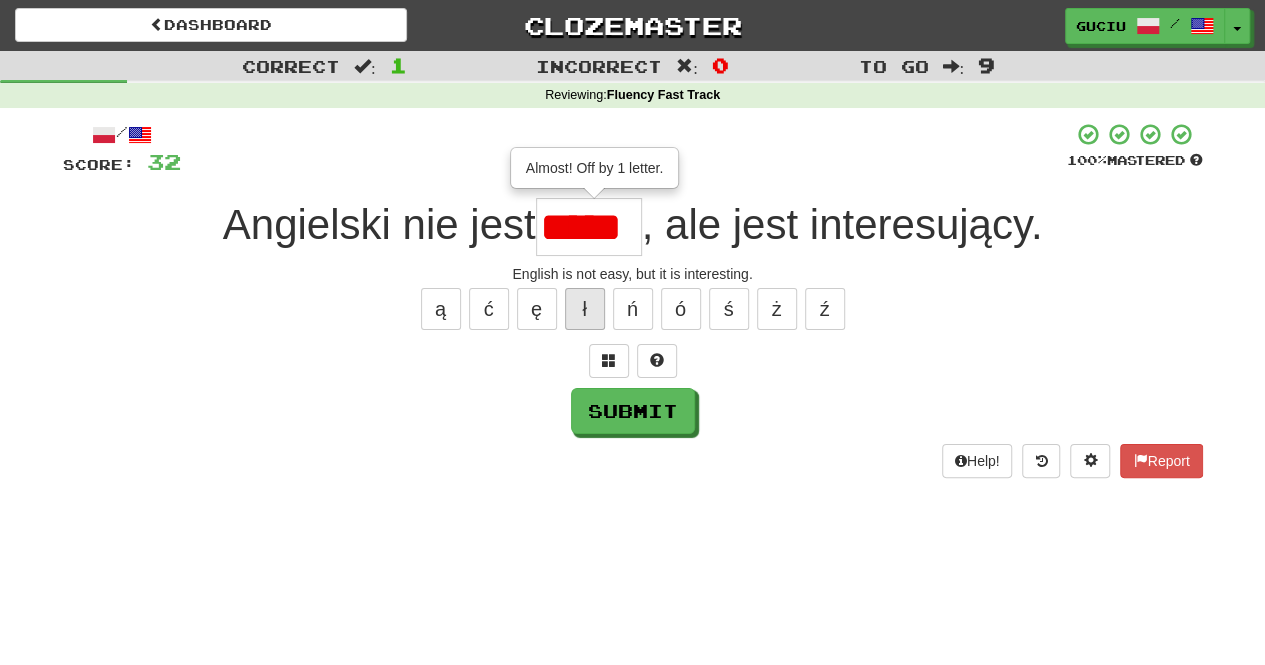 scroll, scrollTop: 0, scrollLeft: 0, axis: both 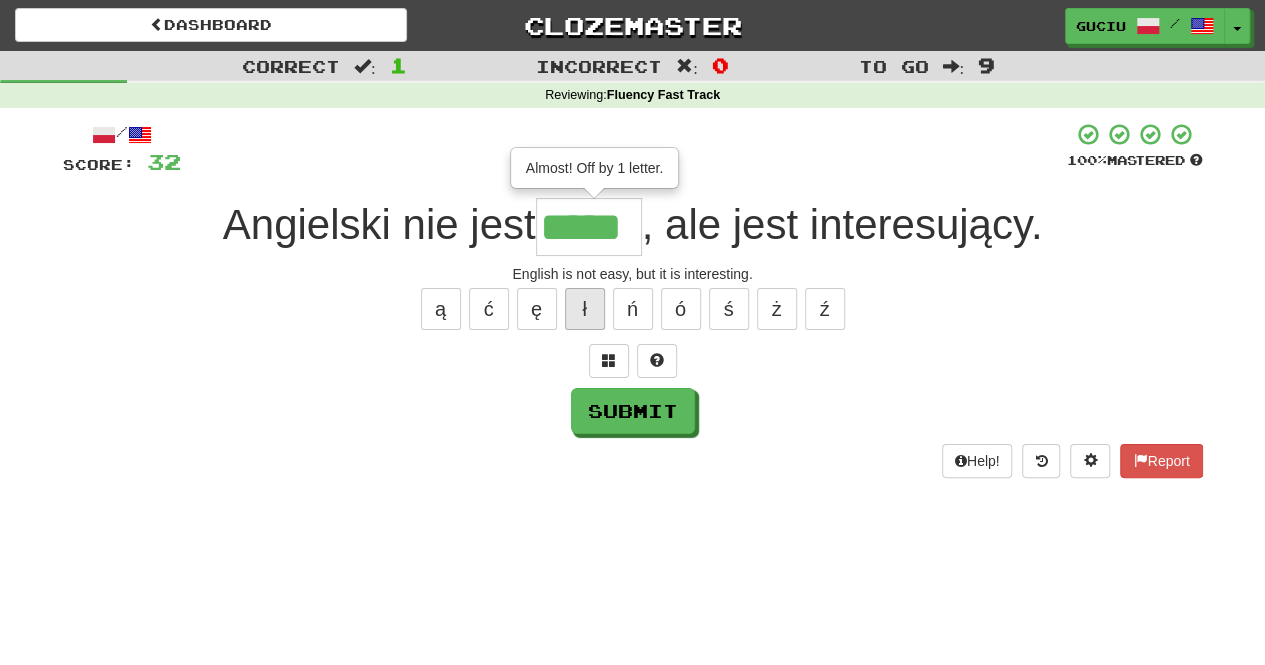 type on "*****" 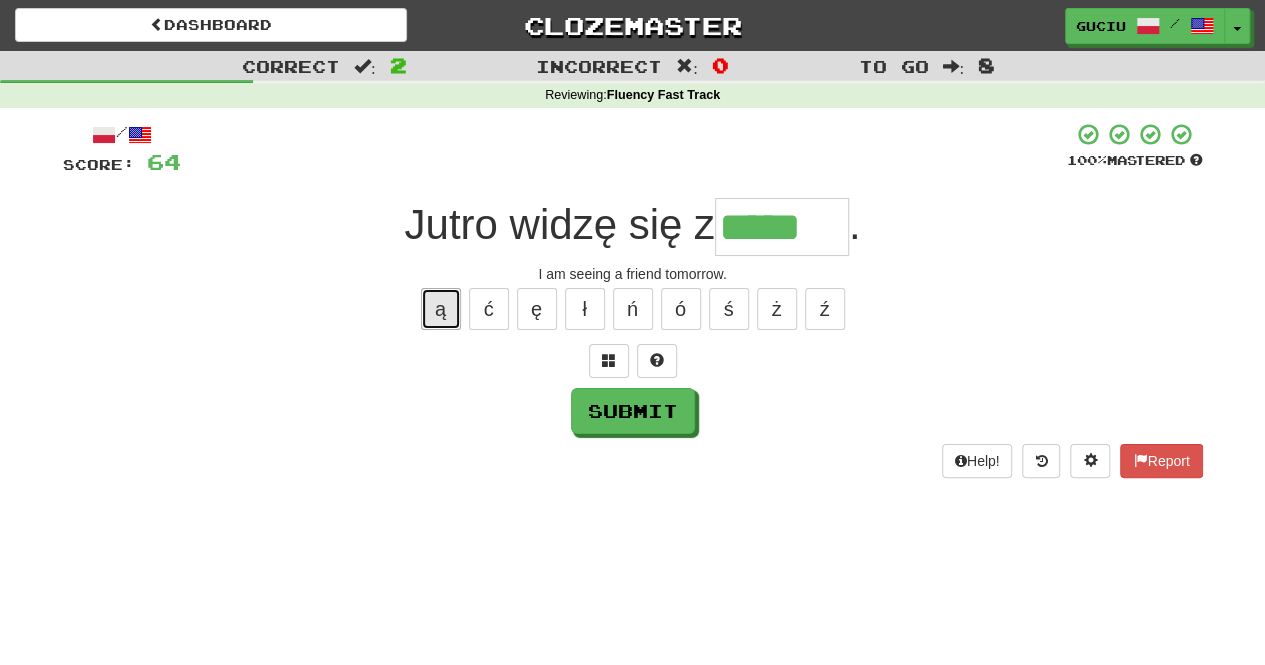 click on "ą" at bounding box center [441, 309] 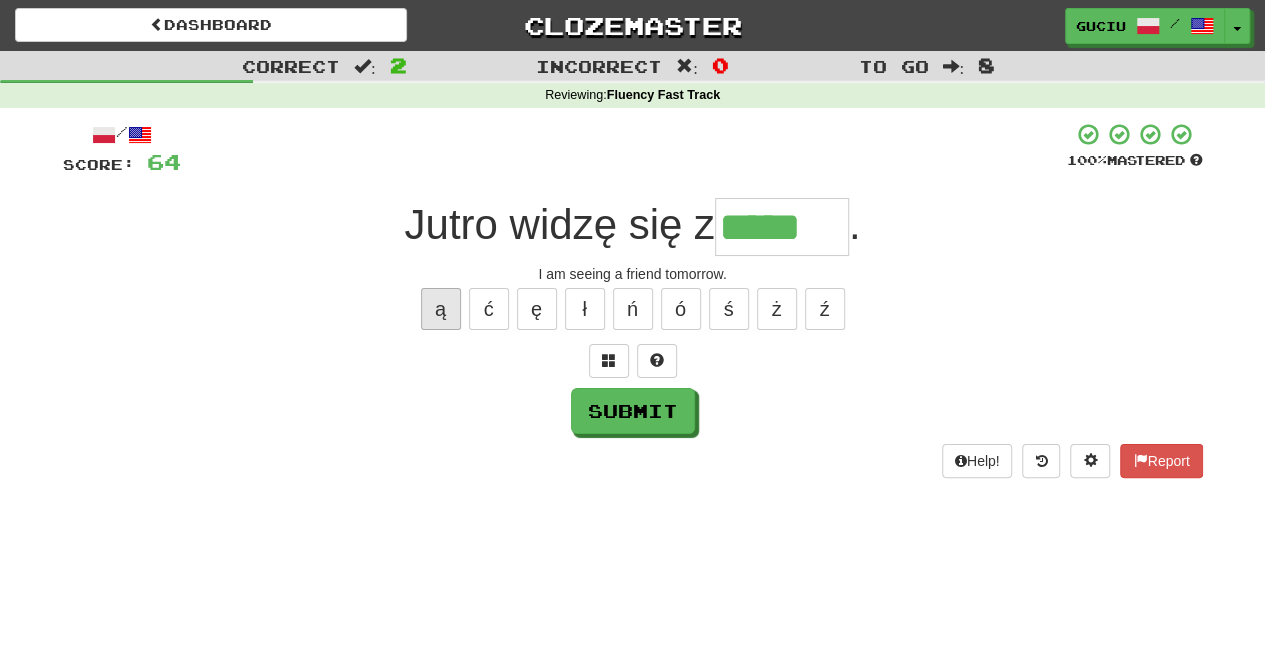 type on "******" 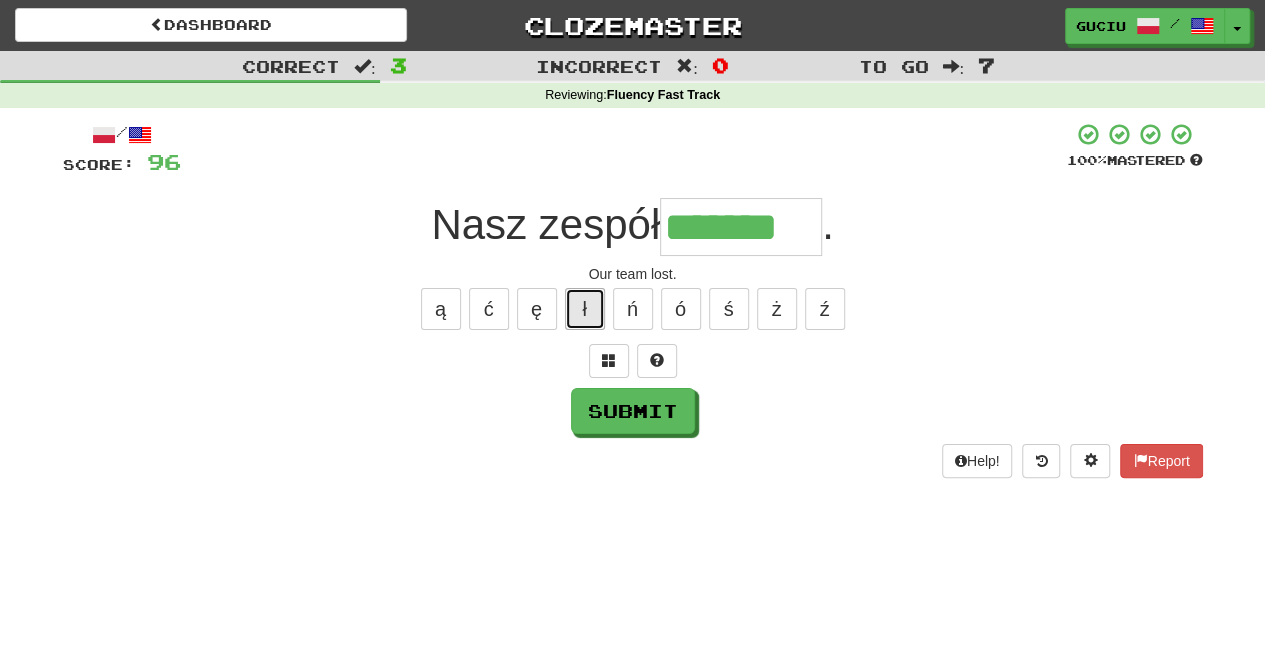 click on "ł" at bounding box center (585, 309) 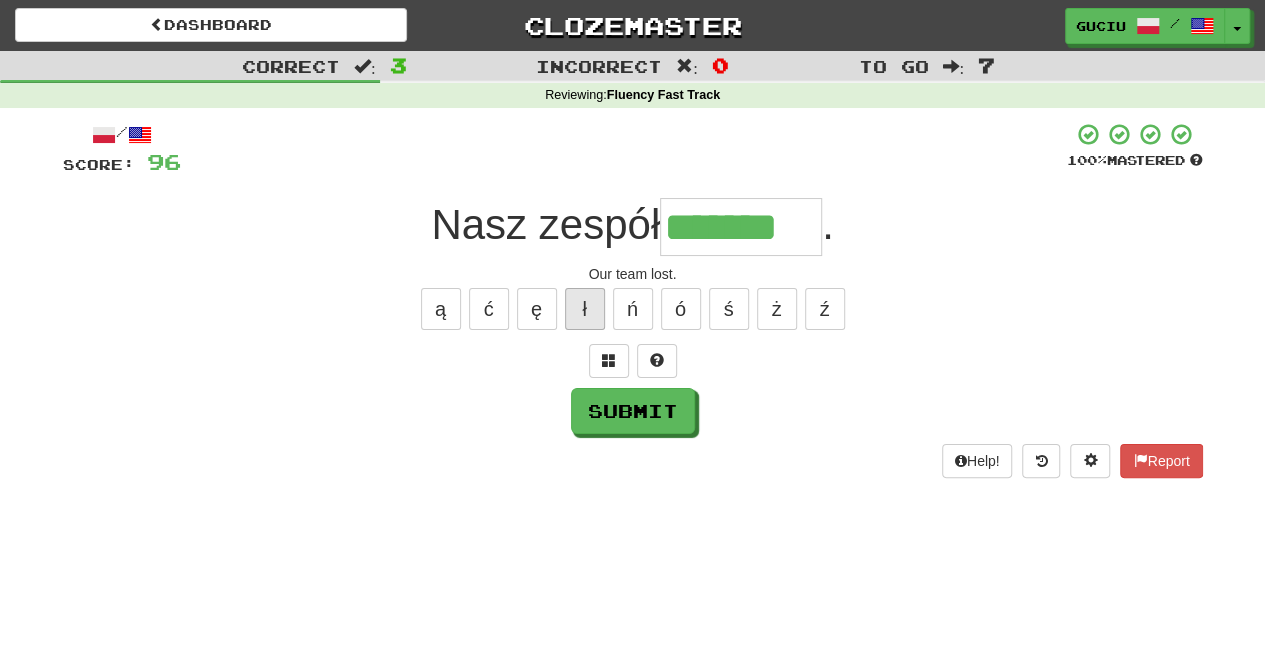 type on "********" 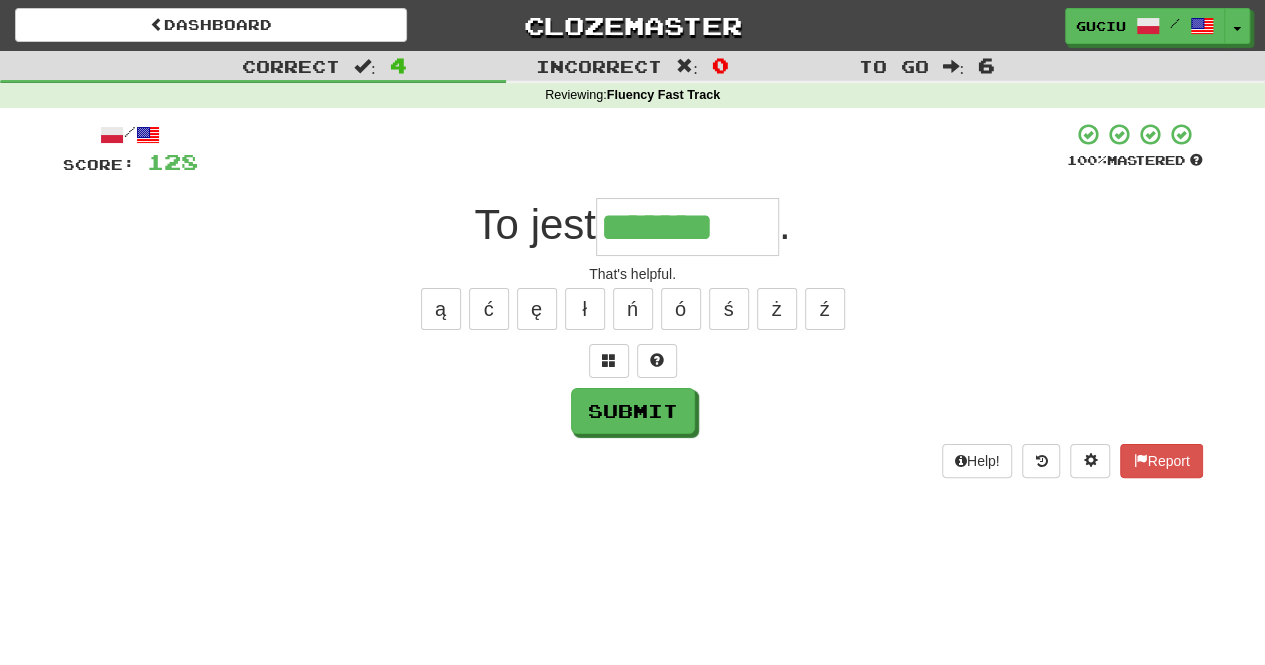 type on "*******" 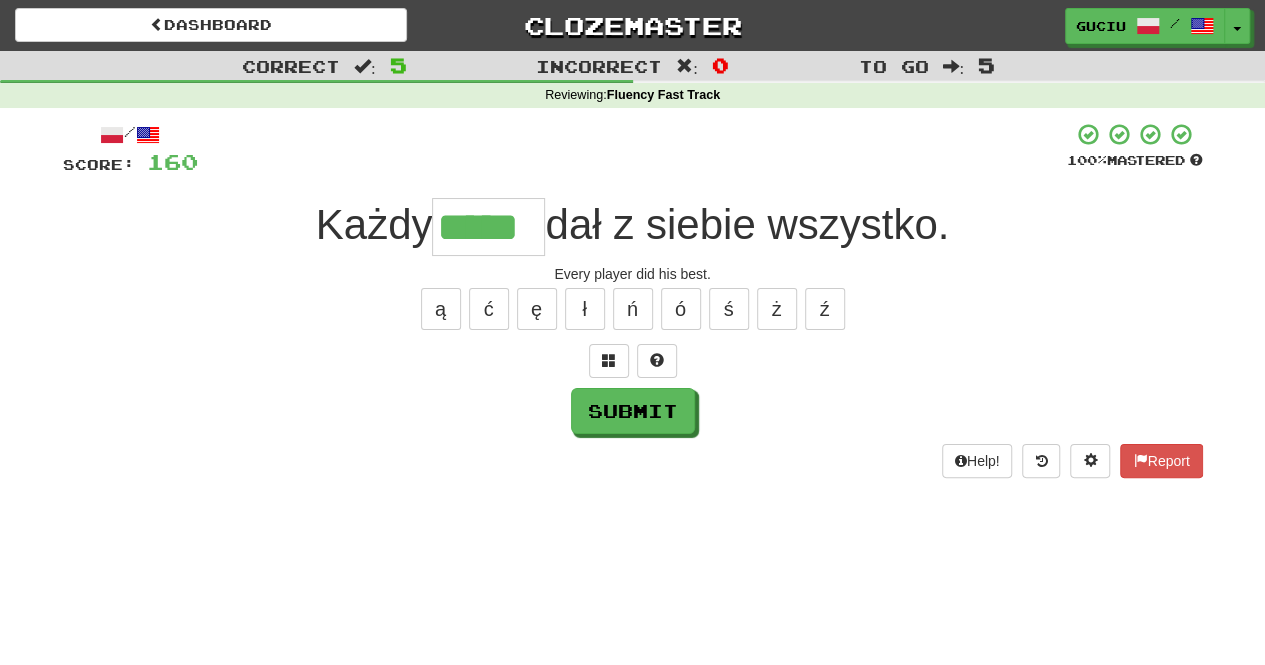 type on "*****" 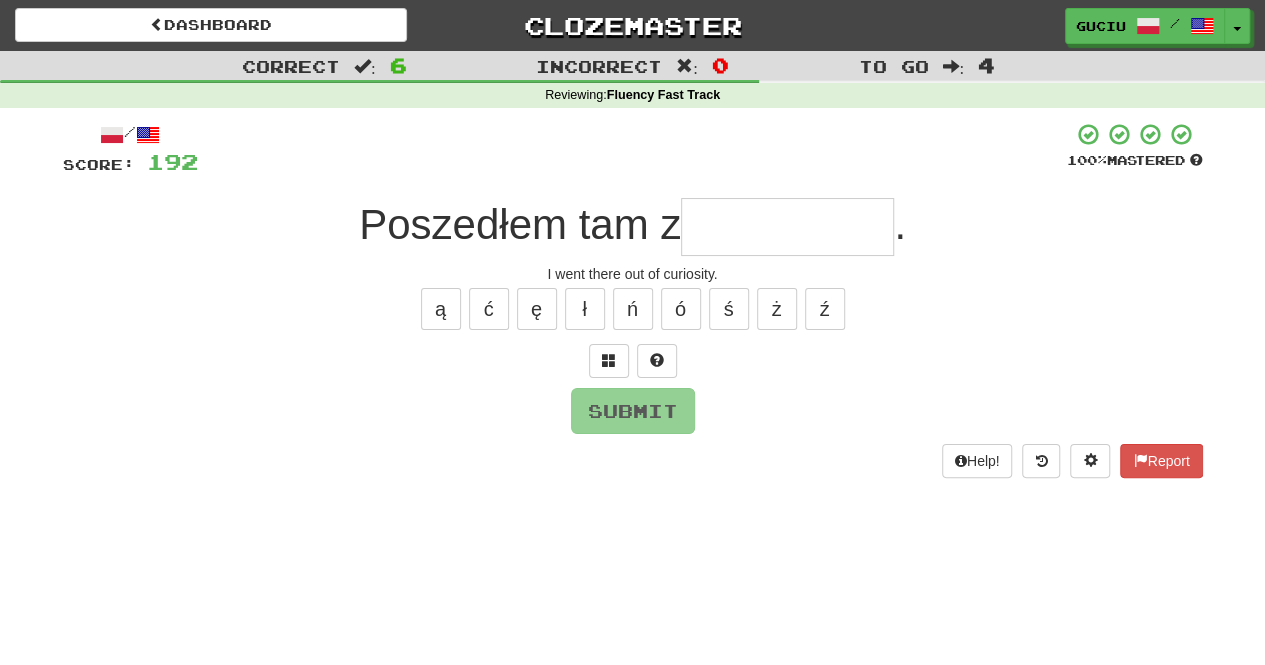 click at bounding box center [787, 227] 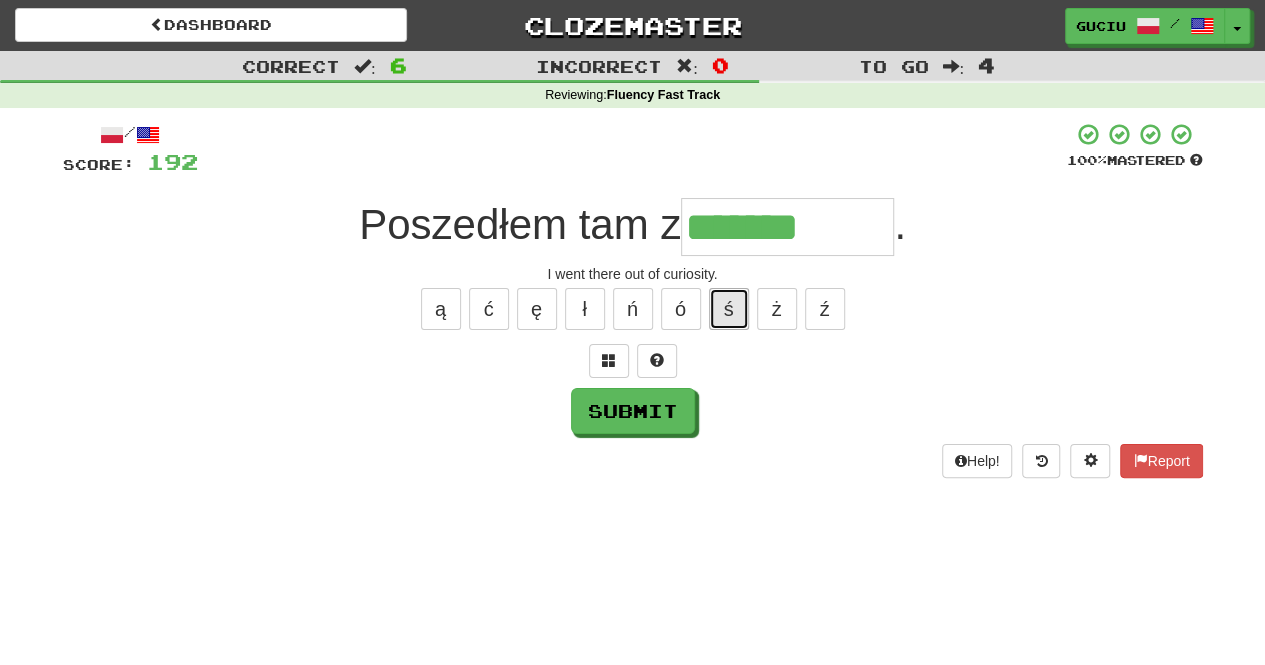 click on "ś" at bounding box center [729, 309] 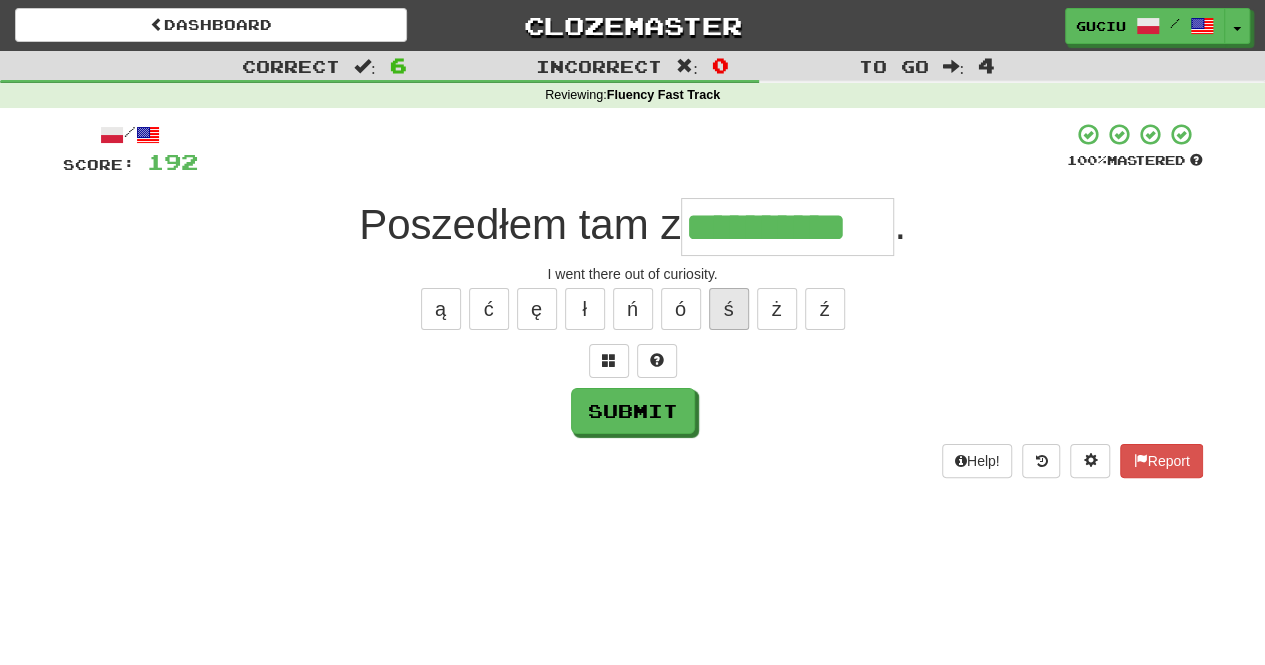 type on "**********" 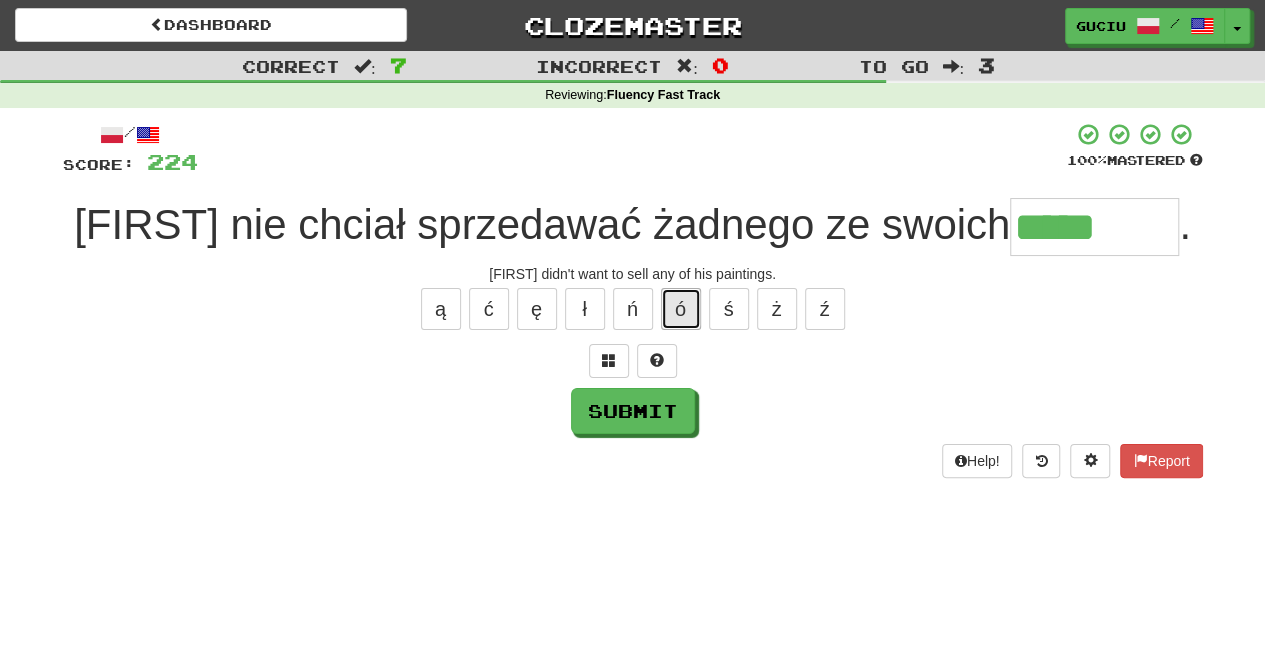 click on "ó" at bounding box center (681, 309) 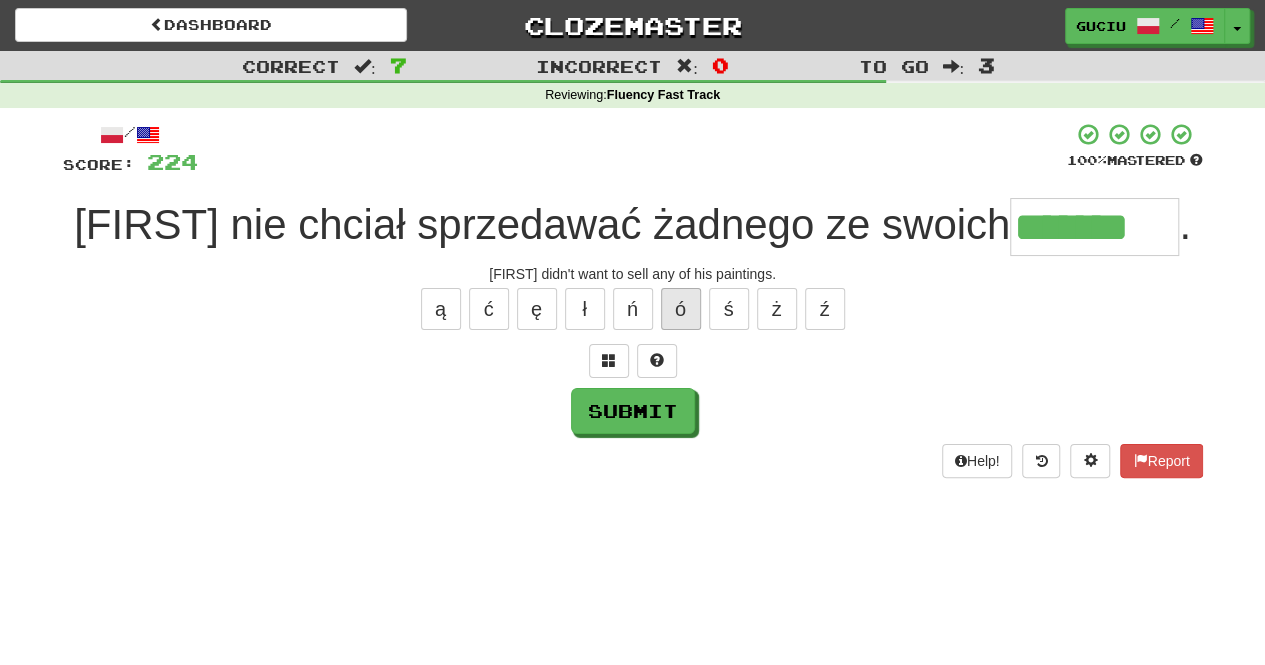 type on "*******" 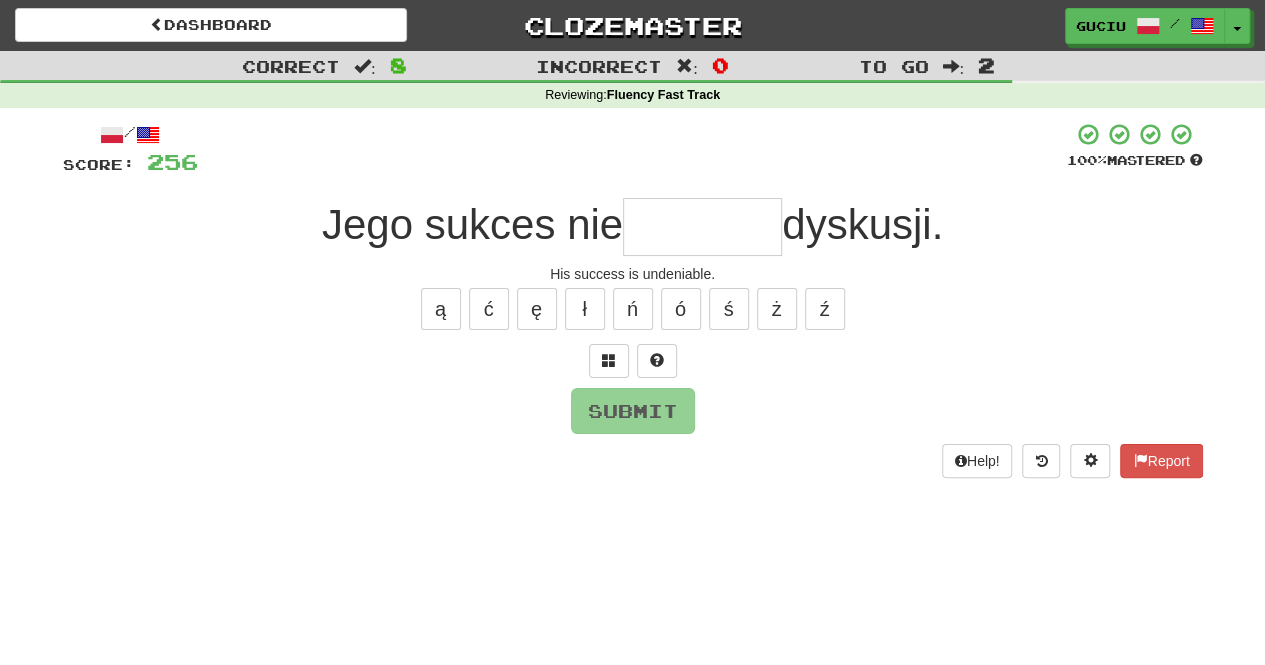 click at bounding box center (702, 227) 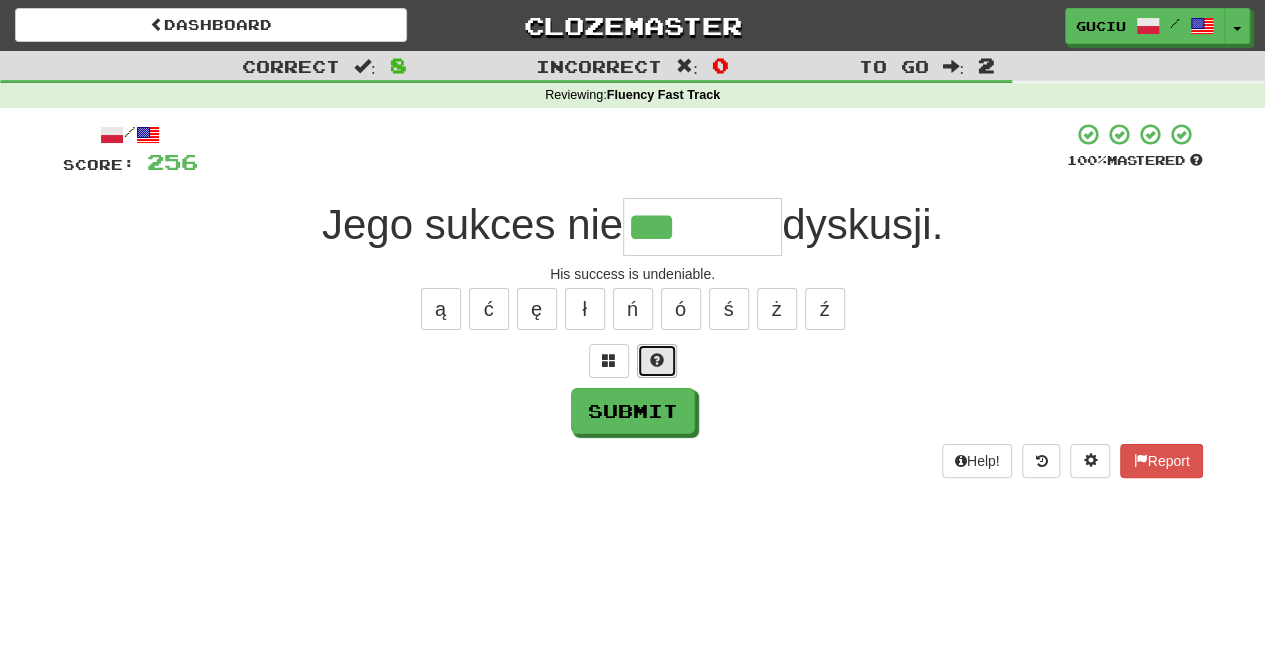 click at bounding box center [657, 361] 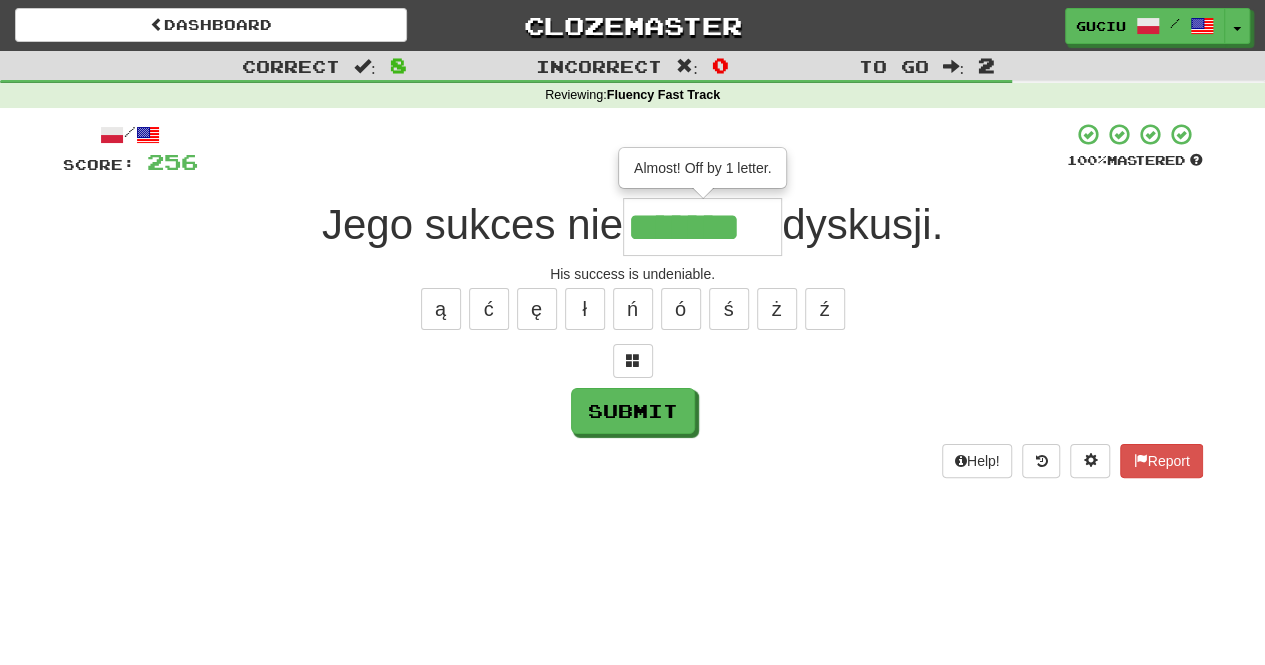 scroll, scrollTop: 0, scrollLeft: 0, axis: both 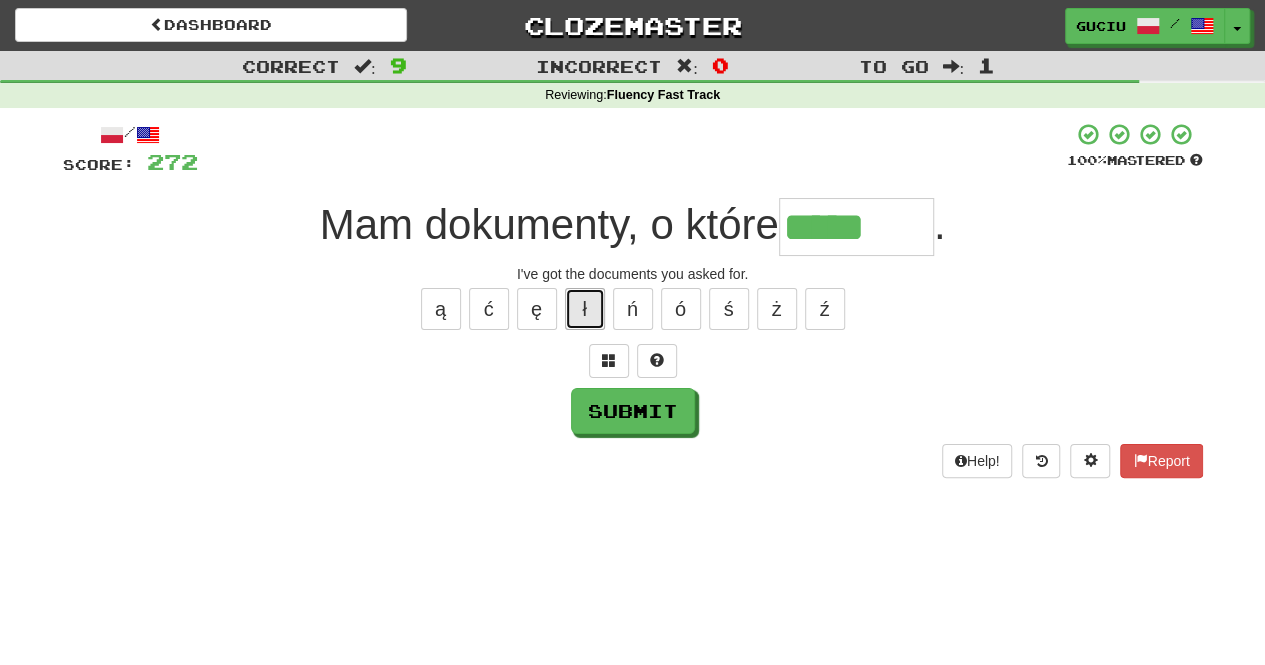click on "ł" at bounding box center [585, 309] 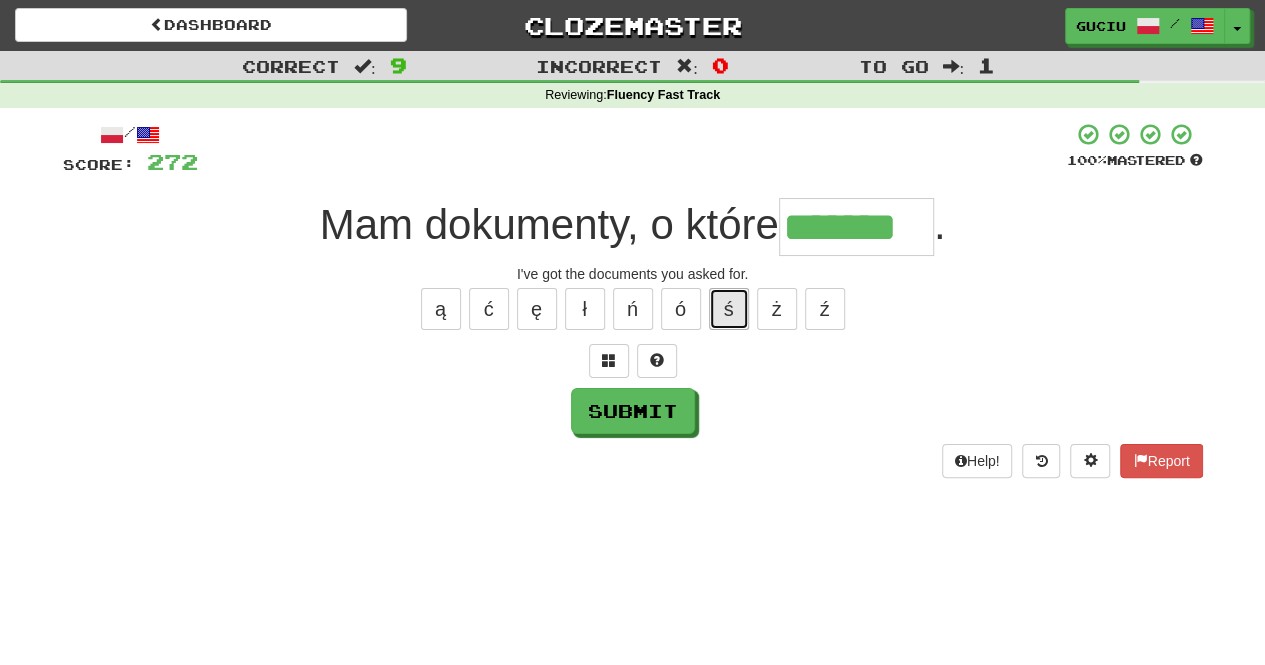 click on "ś" at bounding box center (729, 309) 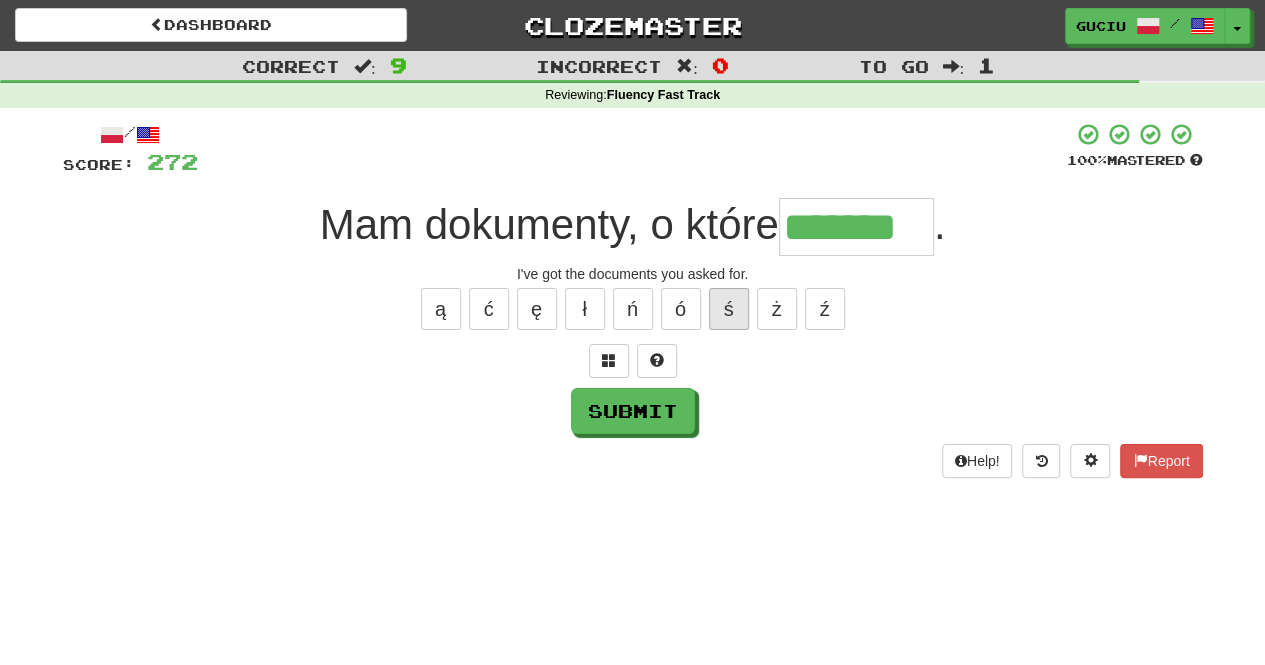 type on "********" 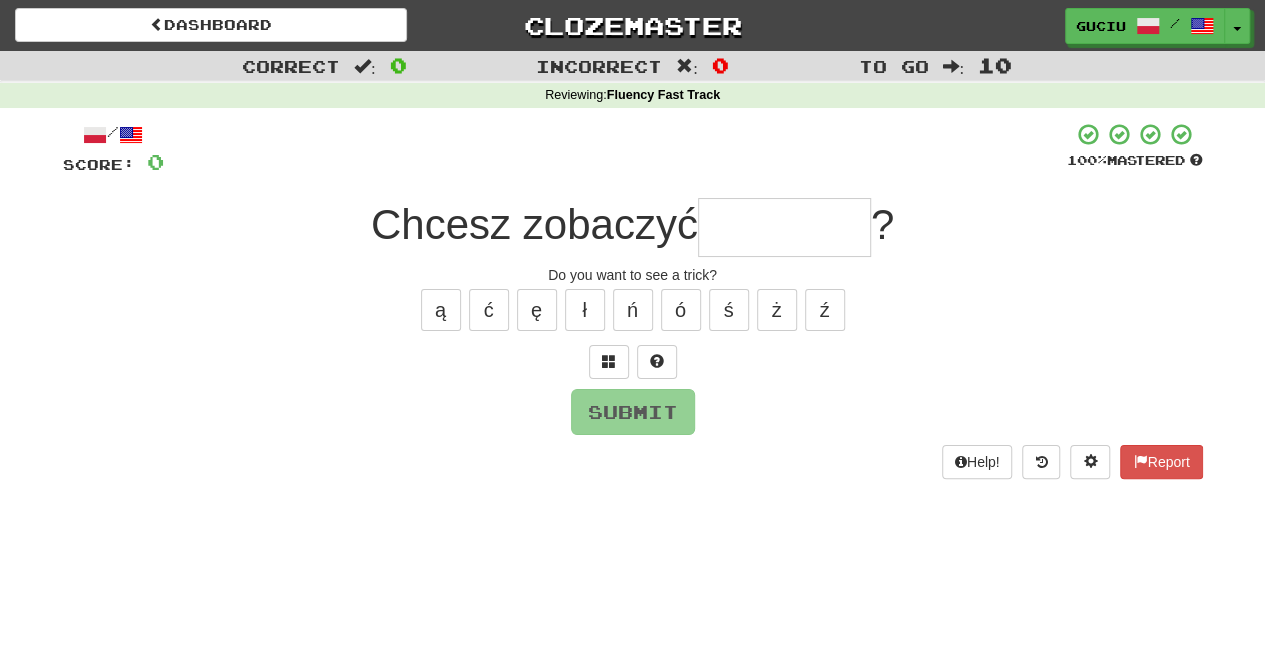 type on "*" 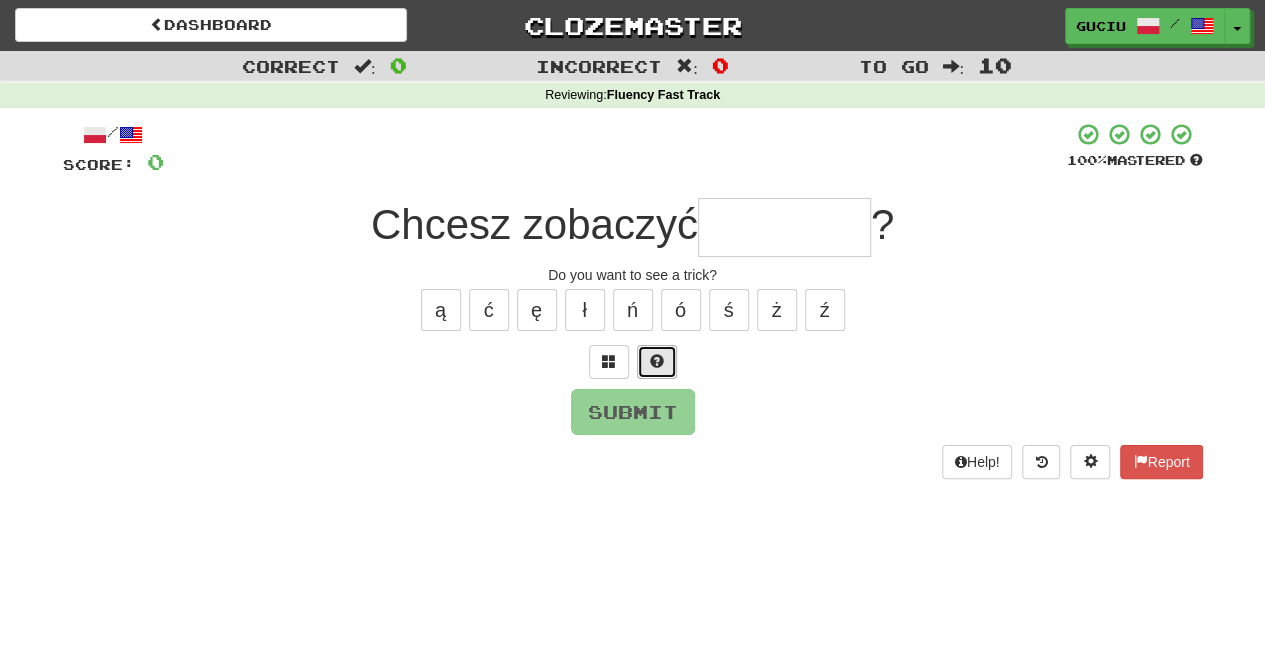 click at bounding box center (657, 361) 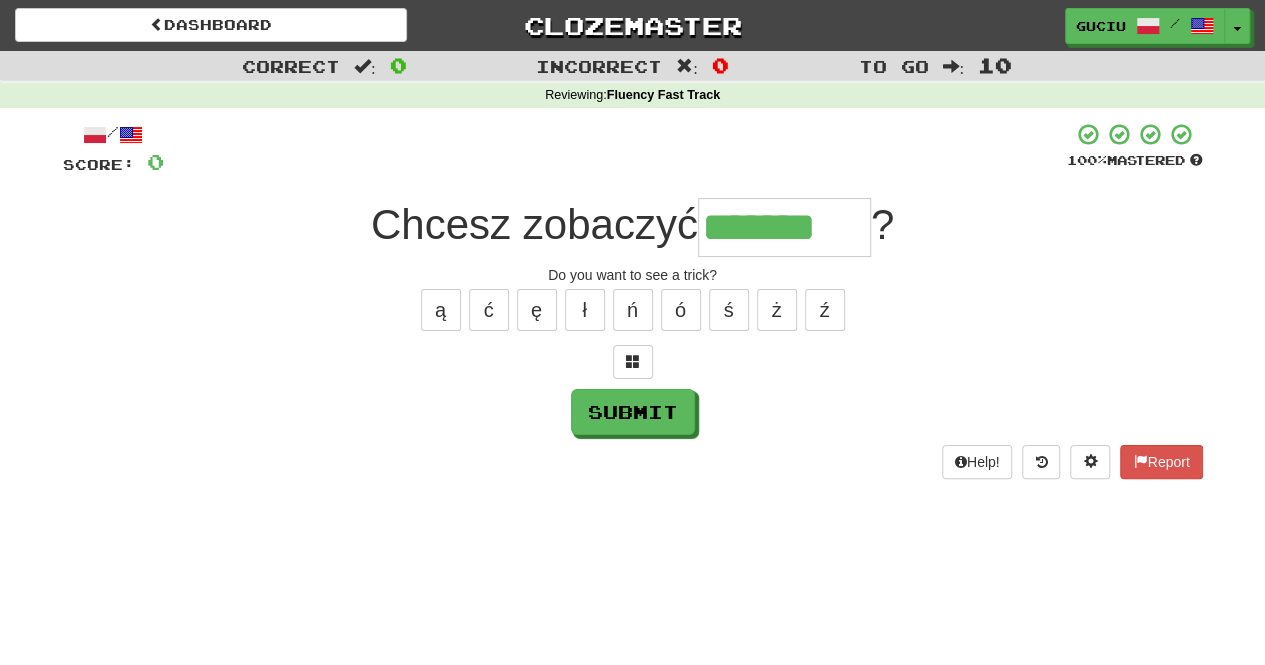 click on "ą ć ę ł ń ó ś ż ź" at bounding box center (633, 310) 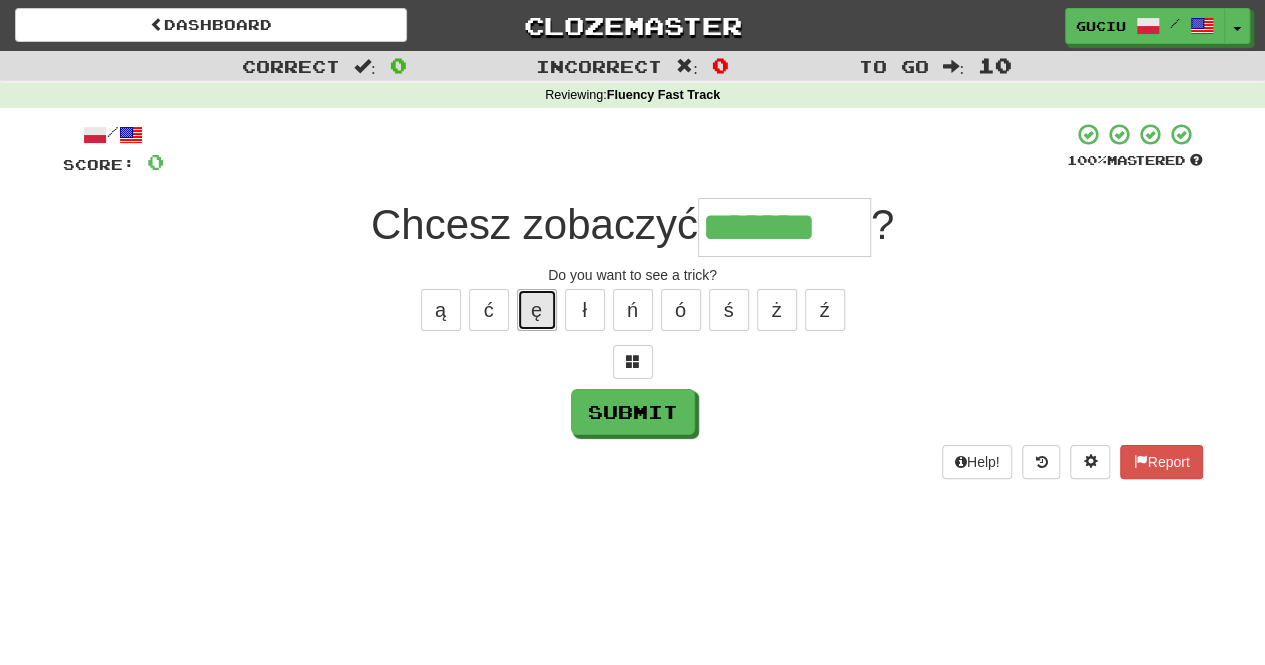 click on "ę" at bounding box center (537, 310) 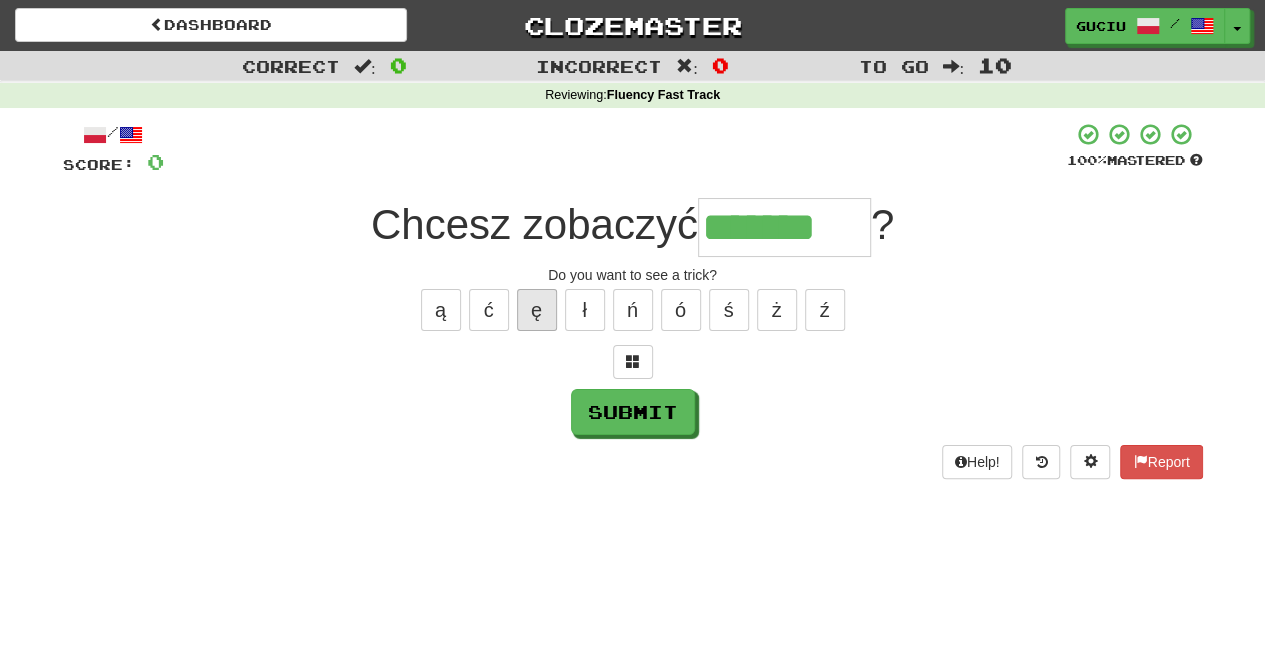 type on "********" 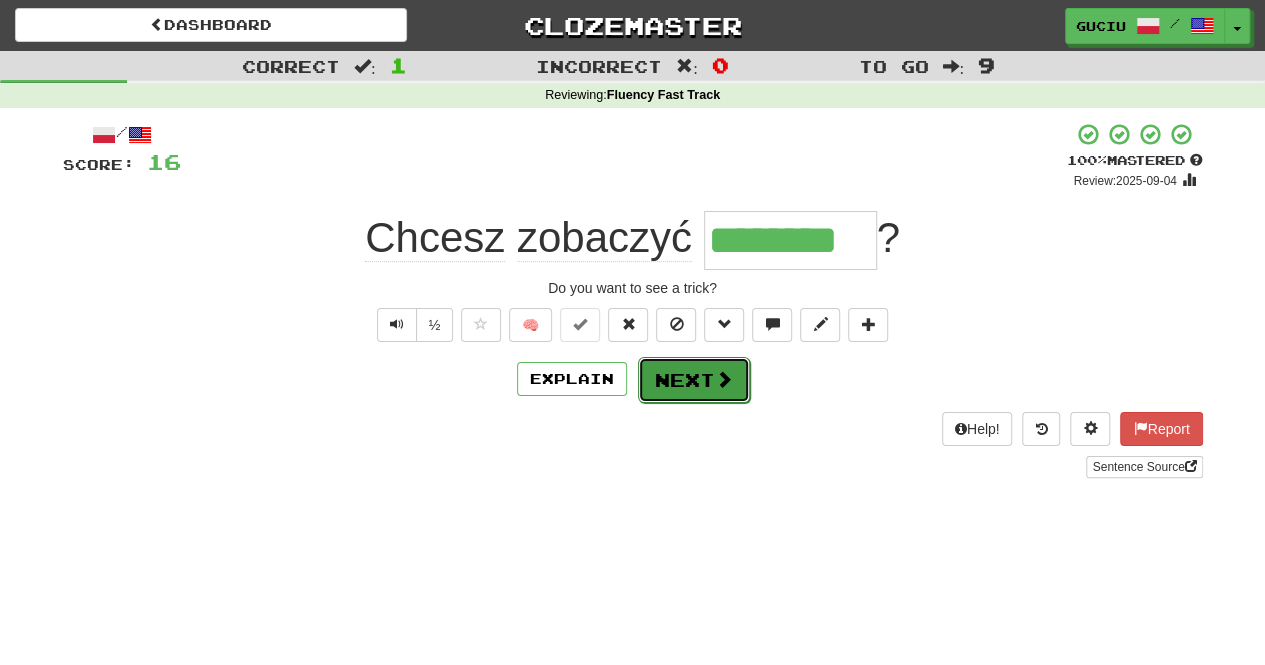 click on "Next" at bounding box center (694, 380) 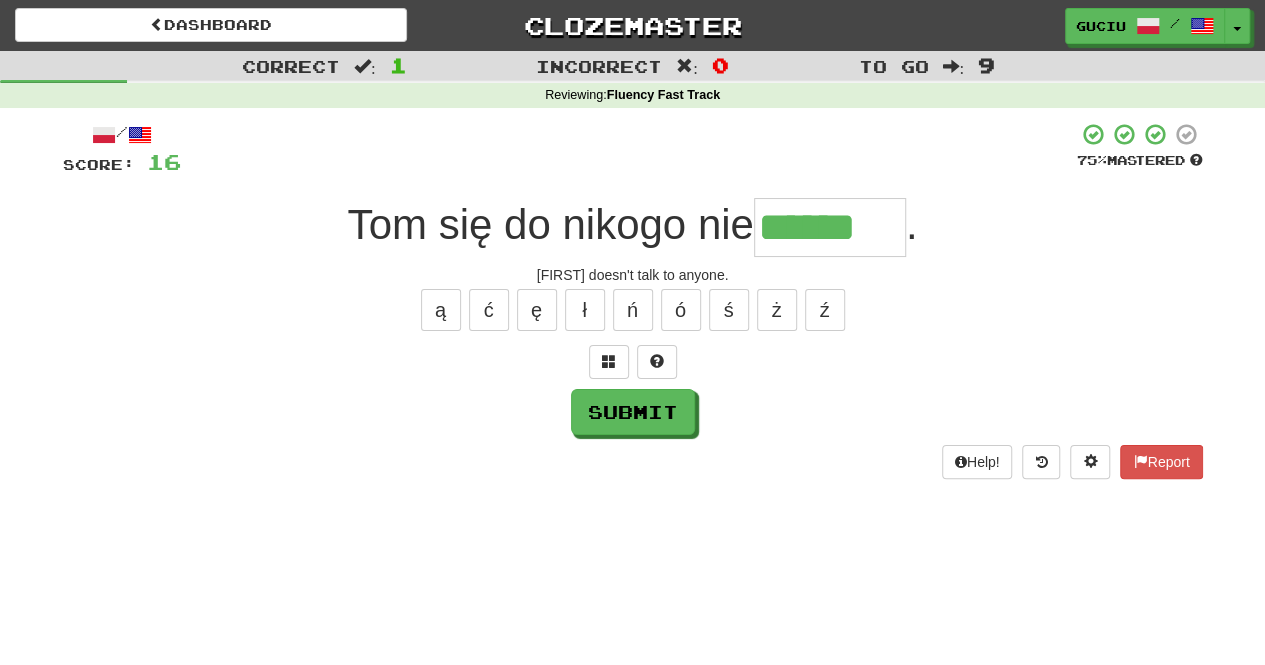 type on "******" 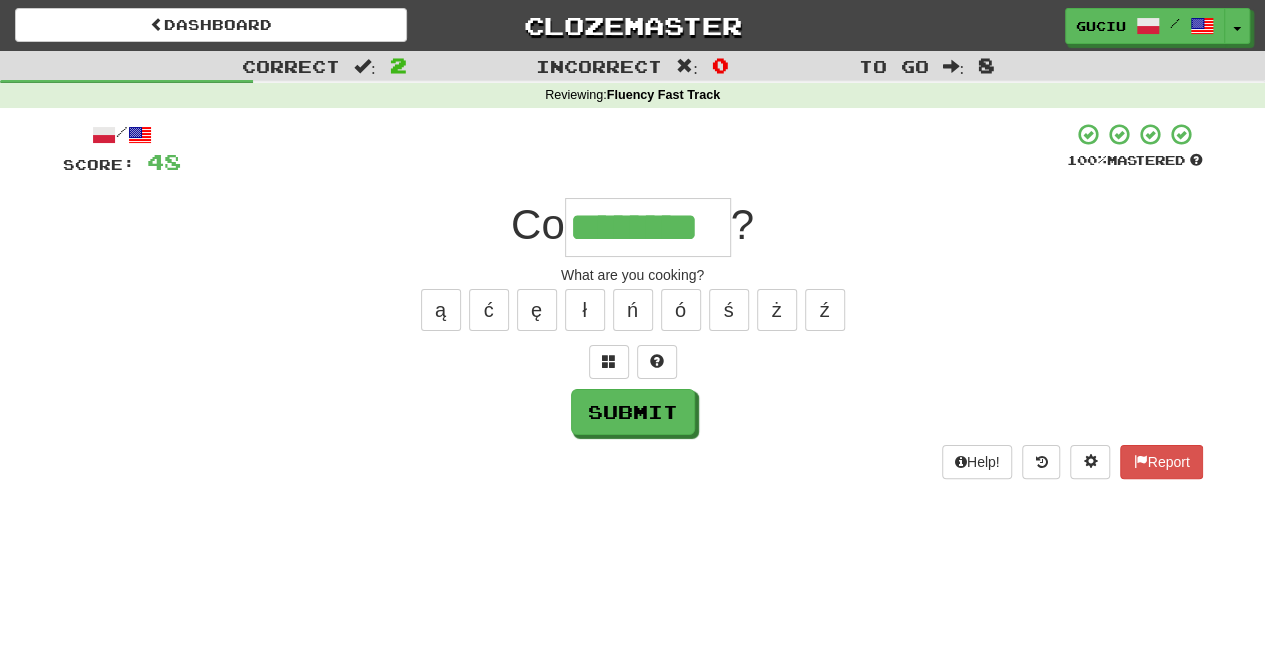 type on "********" 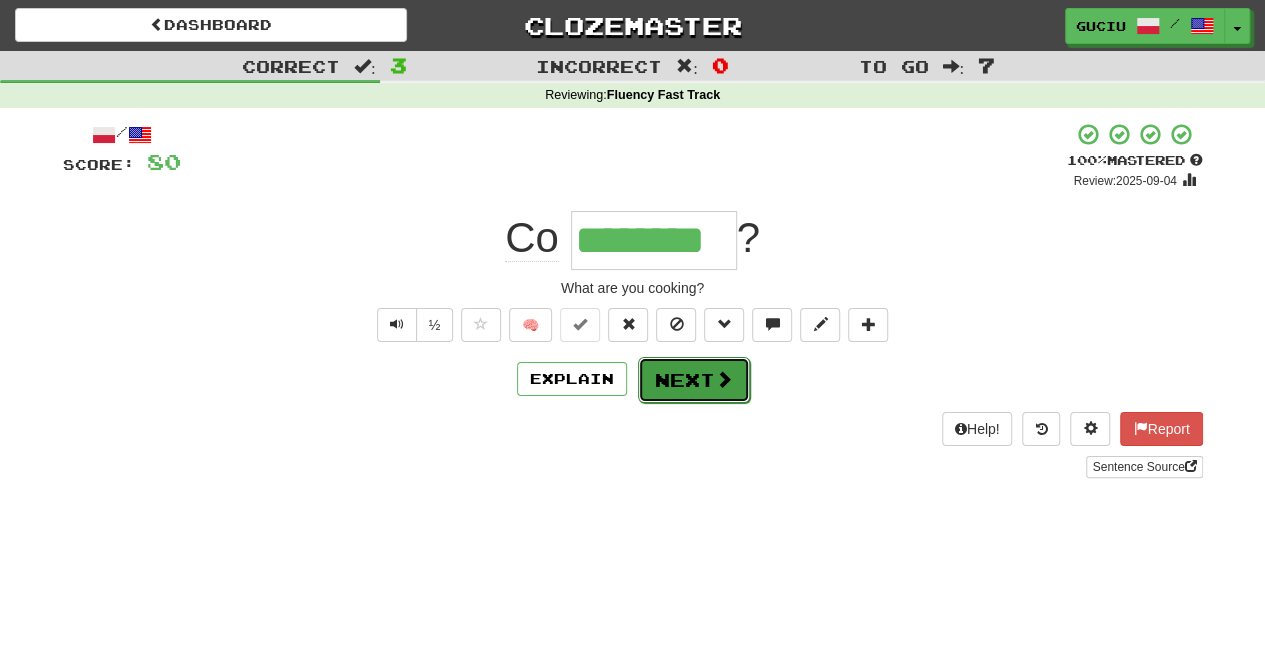 click on "Next" at bounding box center (694, 380) 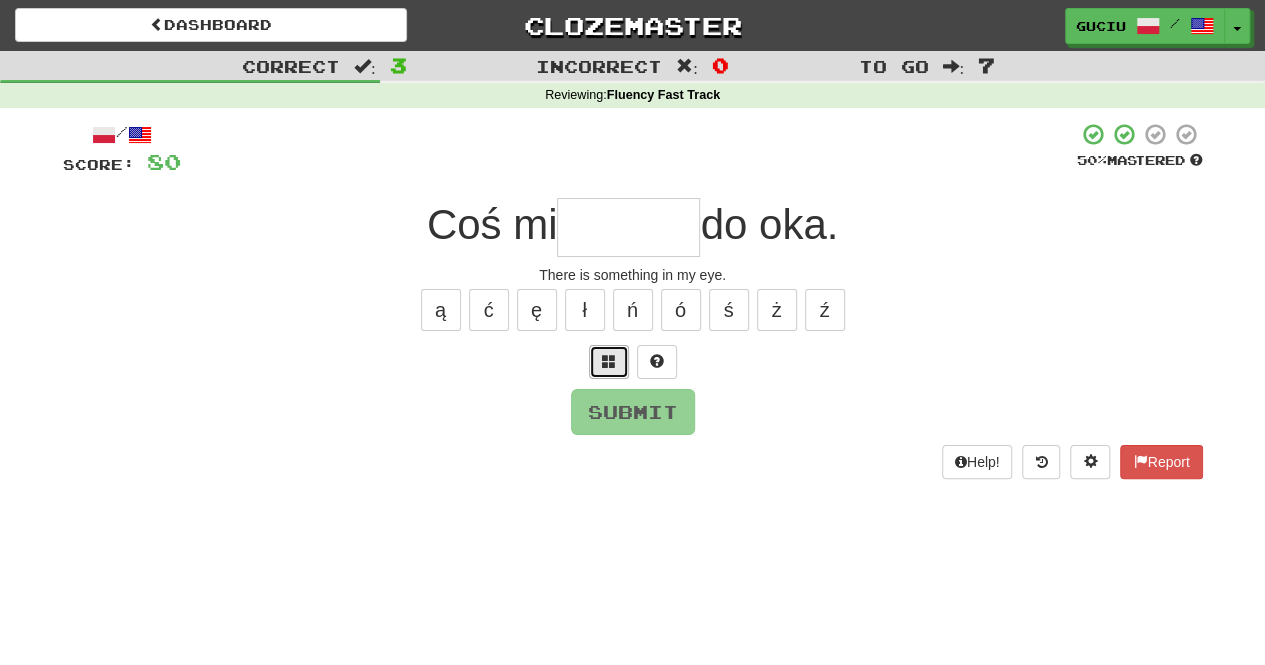 click at bounding box center [609, 362] 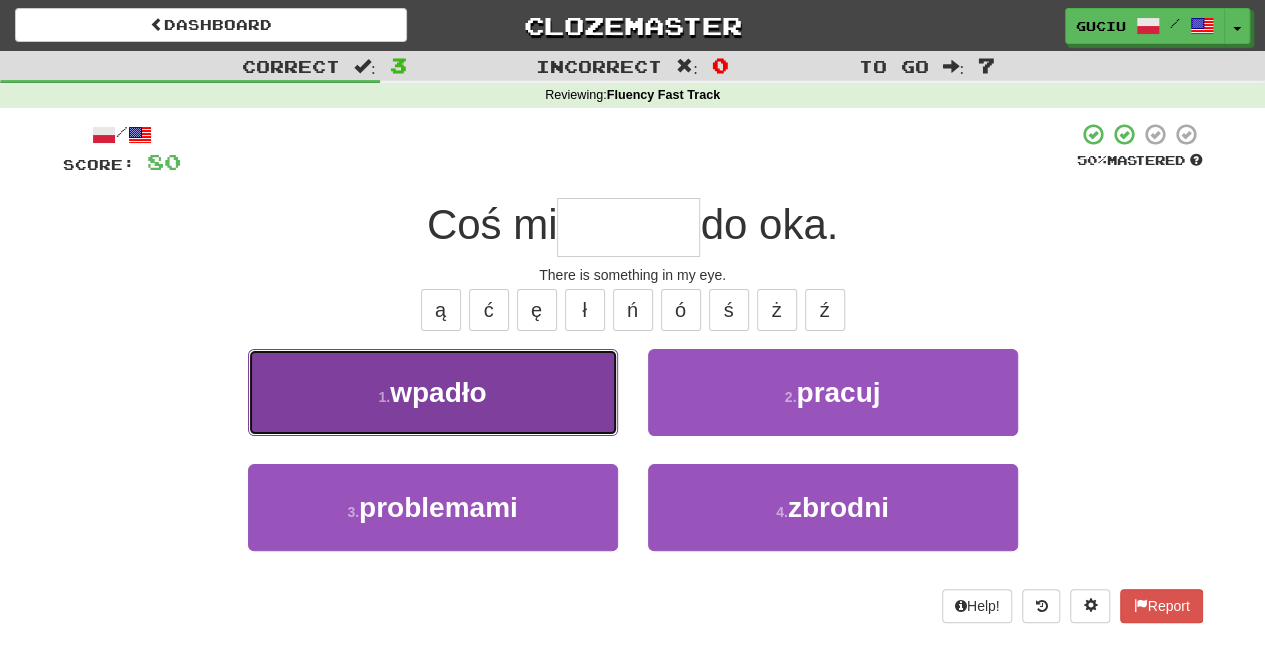 click on "1 .  wpadło" at bounding box center (433, 392) 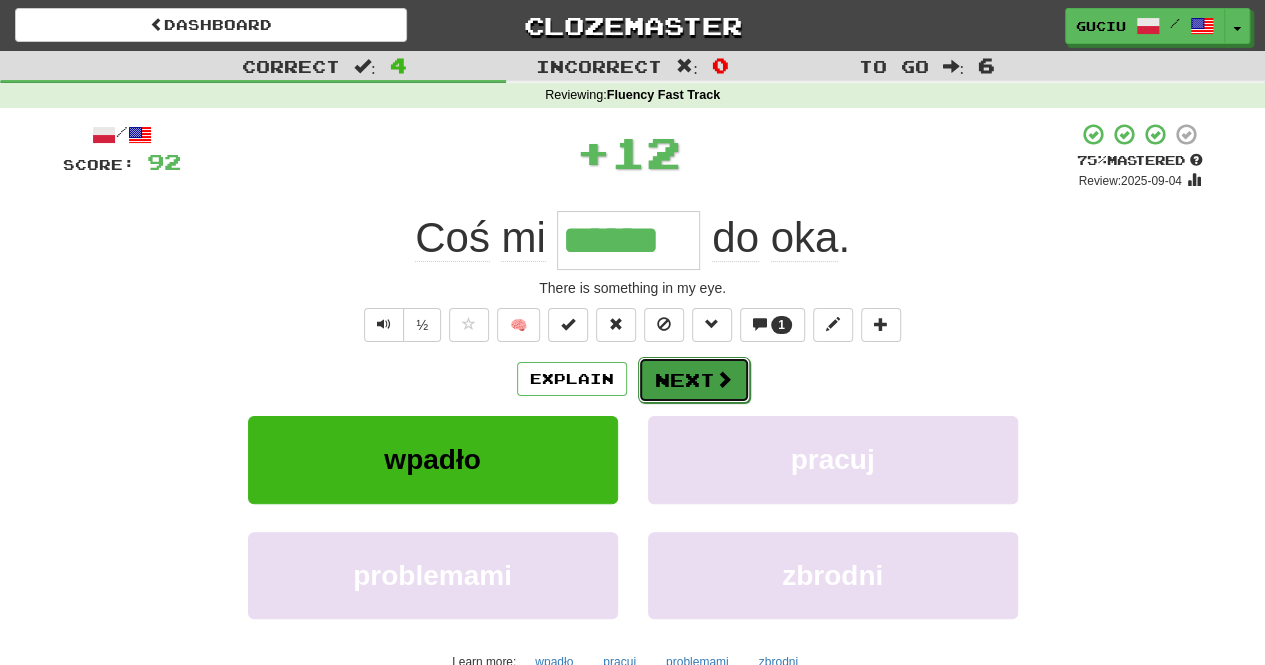 click on "Next" at bounding box center (694, 380) 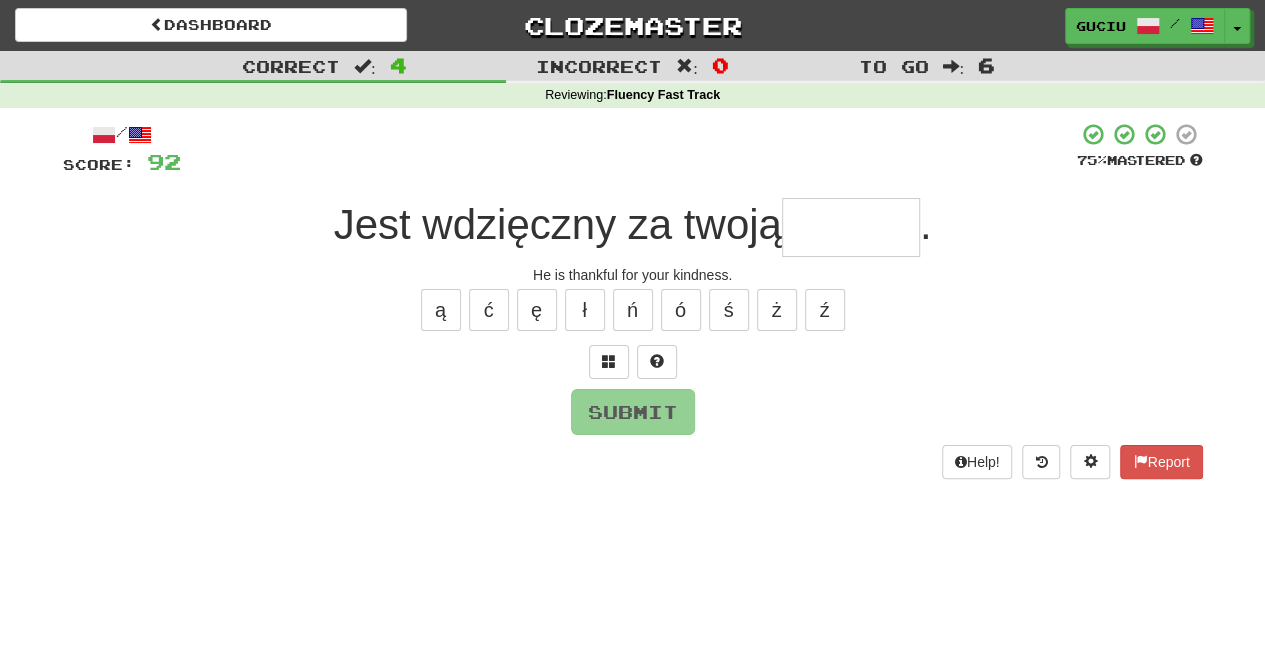 click at bounding box center (633, 362) 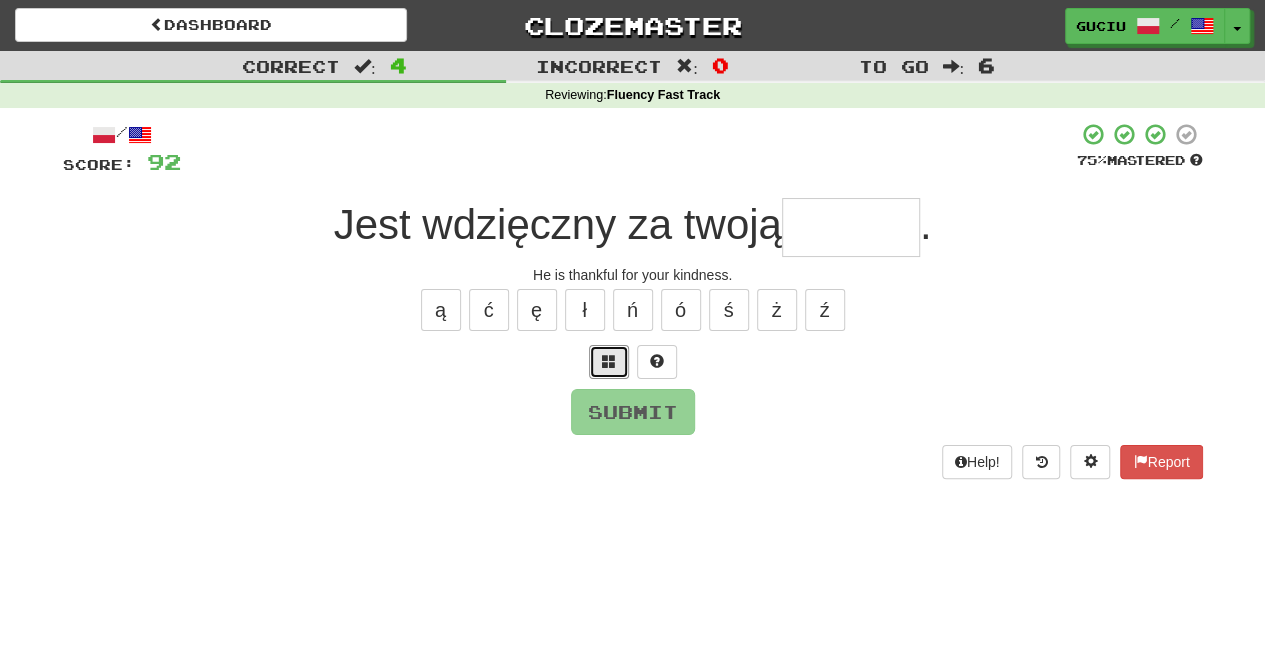 click at bounding box center (609, 362) 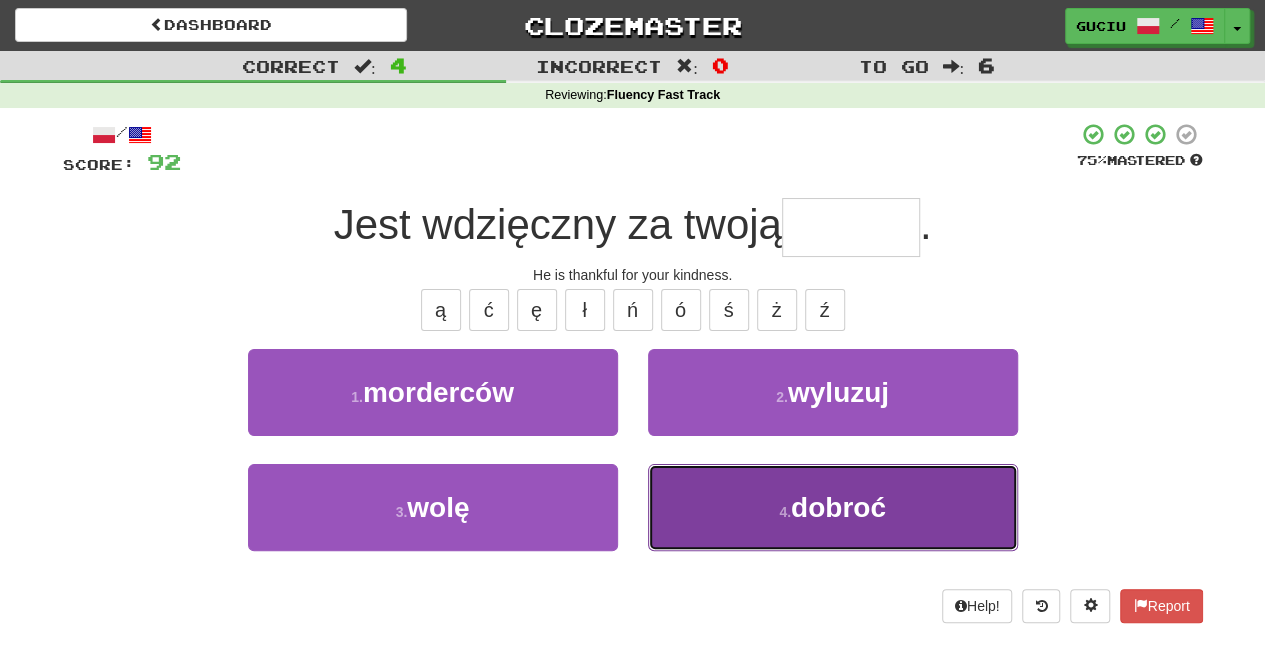 click on "4 .  dobroć" at bounding box center [833, 507] 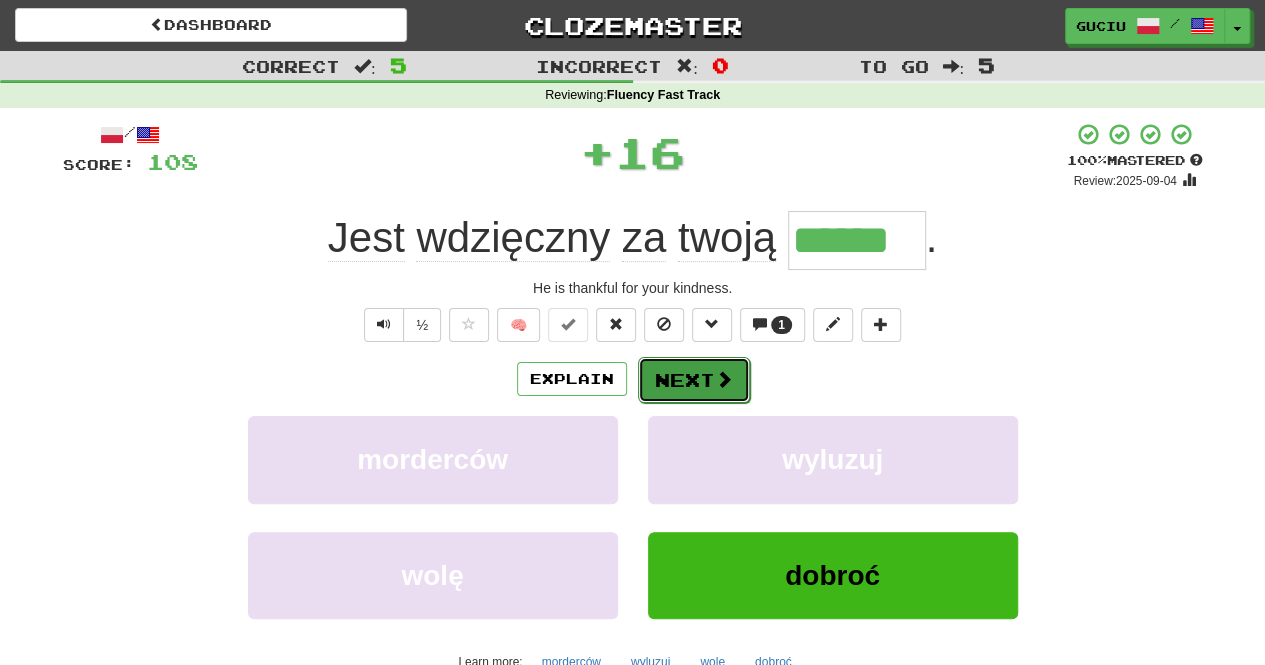 click on "Next" at bounding box center [694, 380] 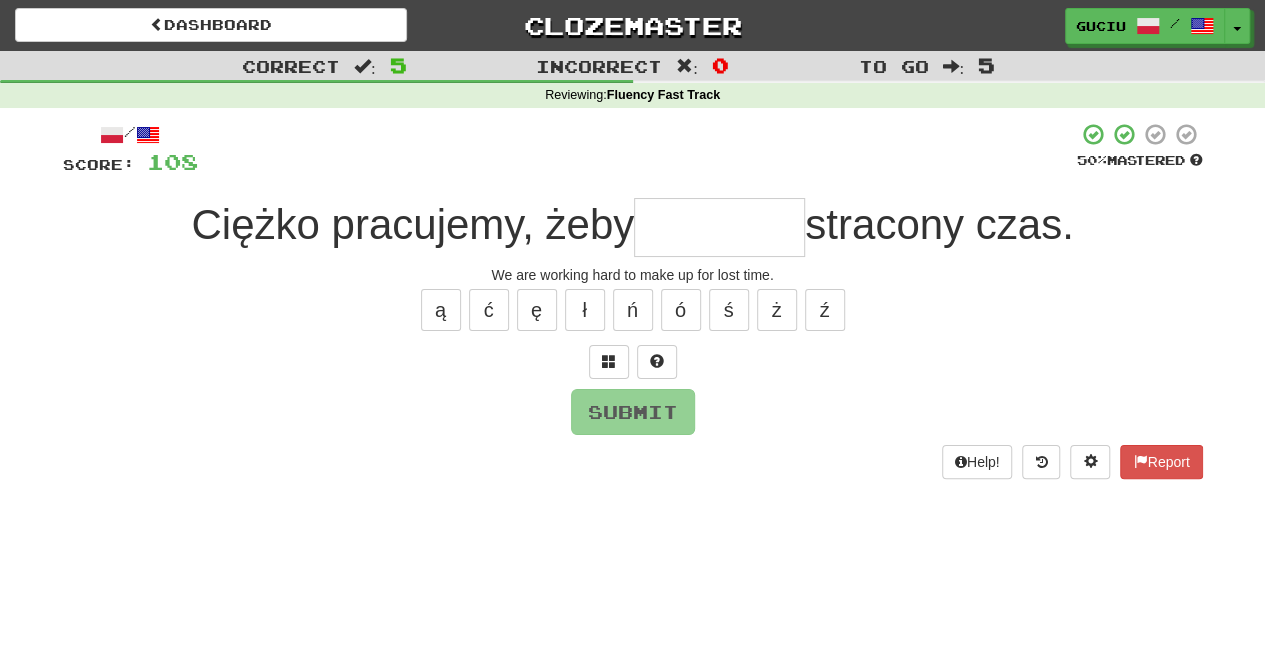 click at bounding box center (719, 227) 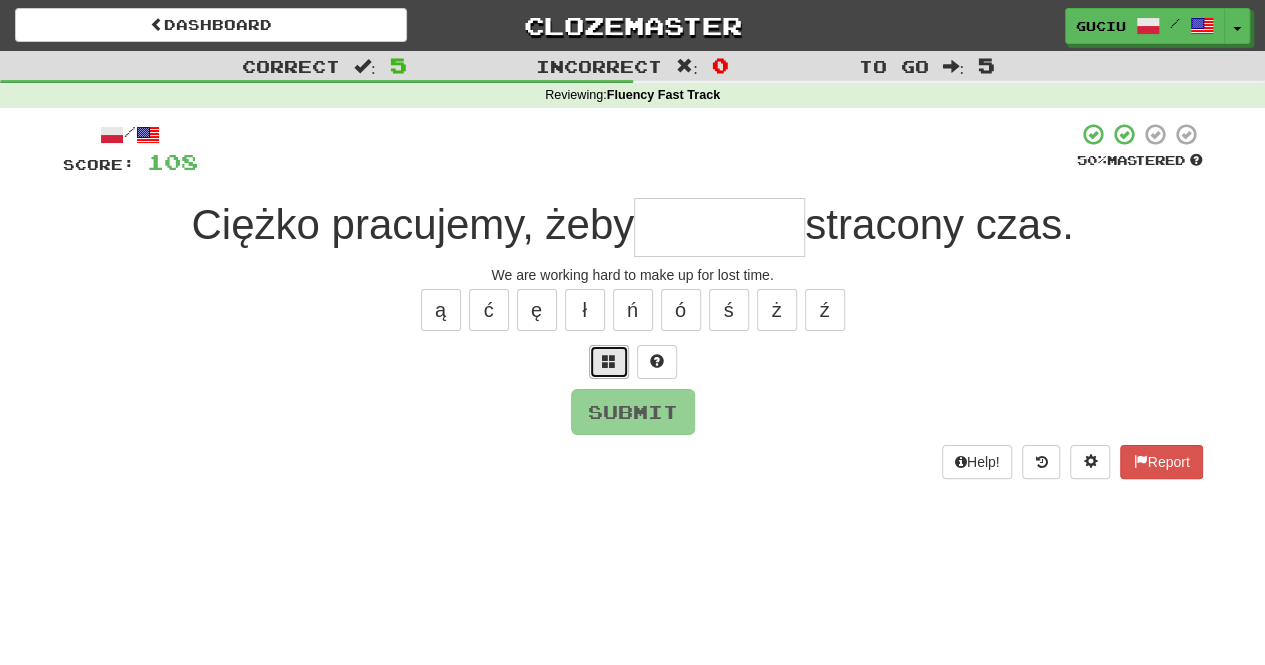 click at bounding box center (609, 362) 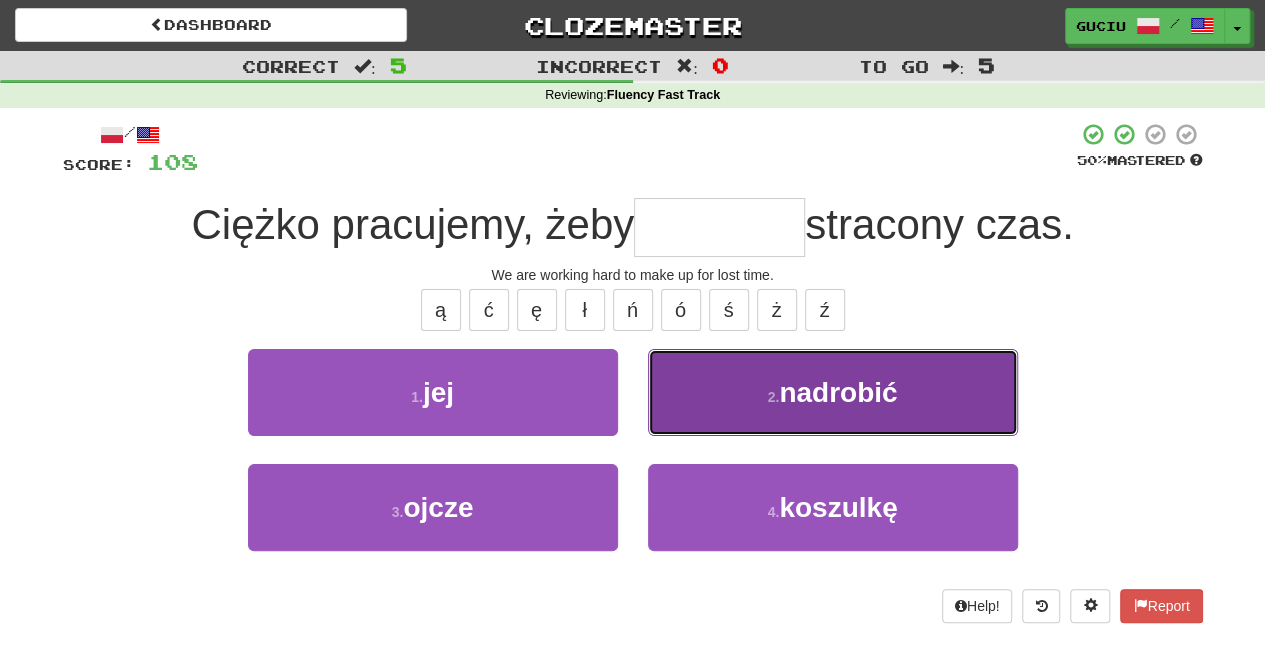 click on "nadrobić" at bounding box center [838, 392] 